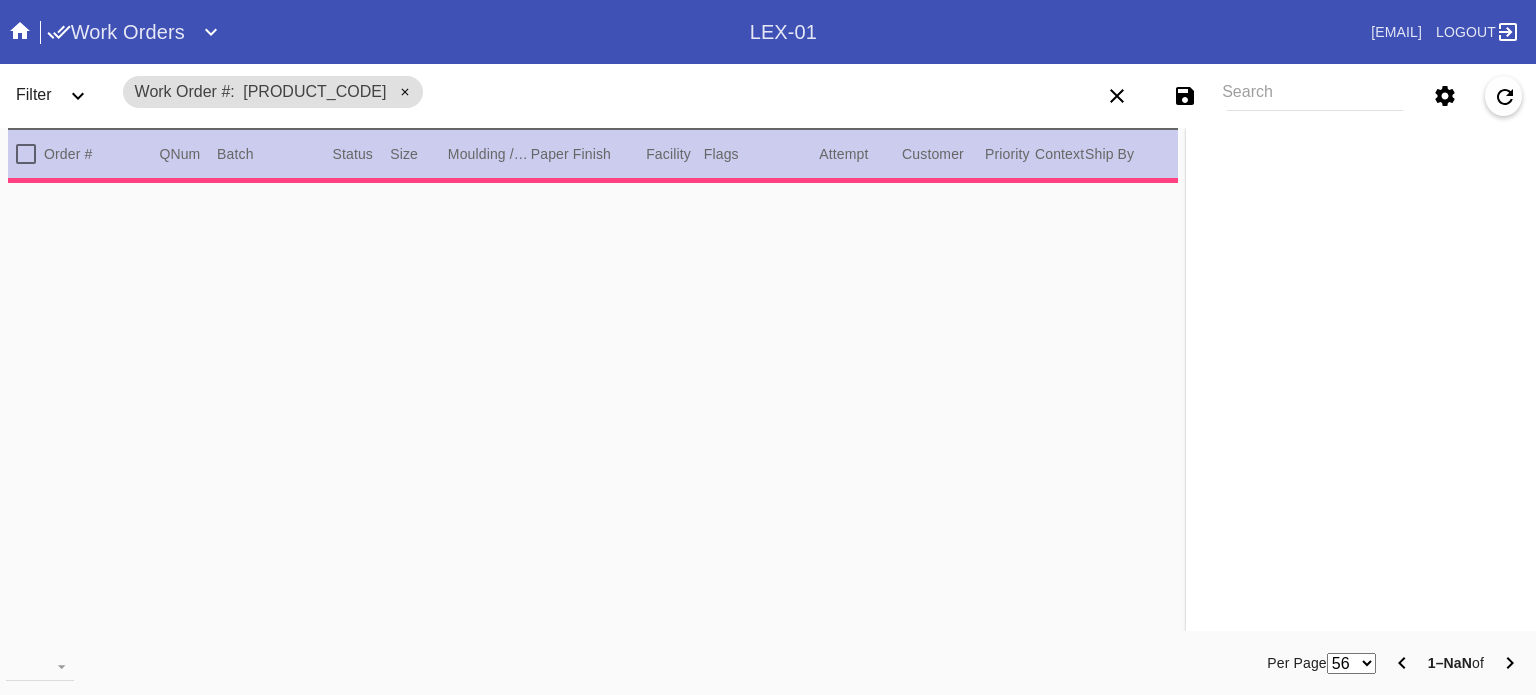 scroll, scrollTop: 0, scrollLeft: 0, axis: both 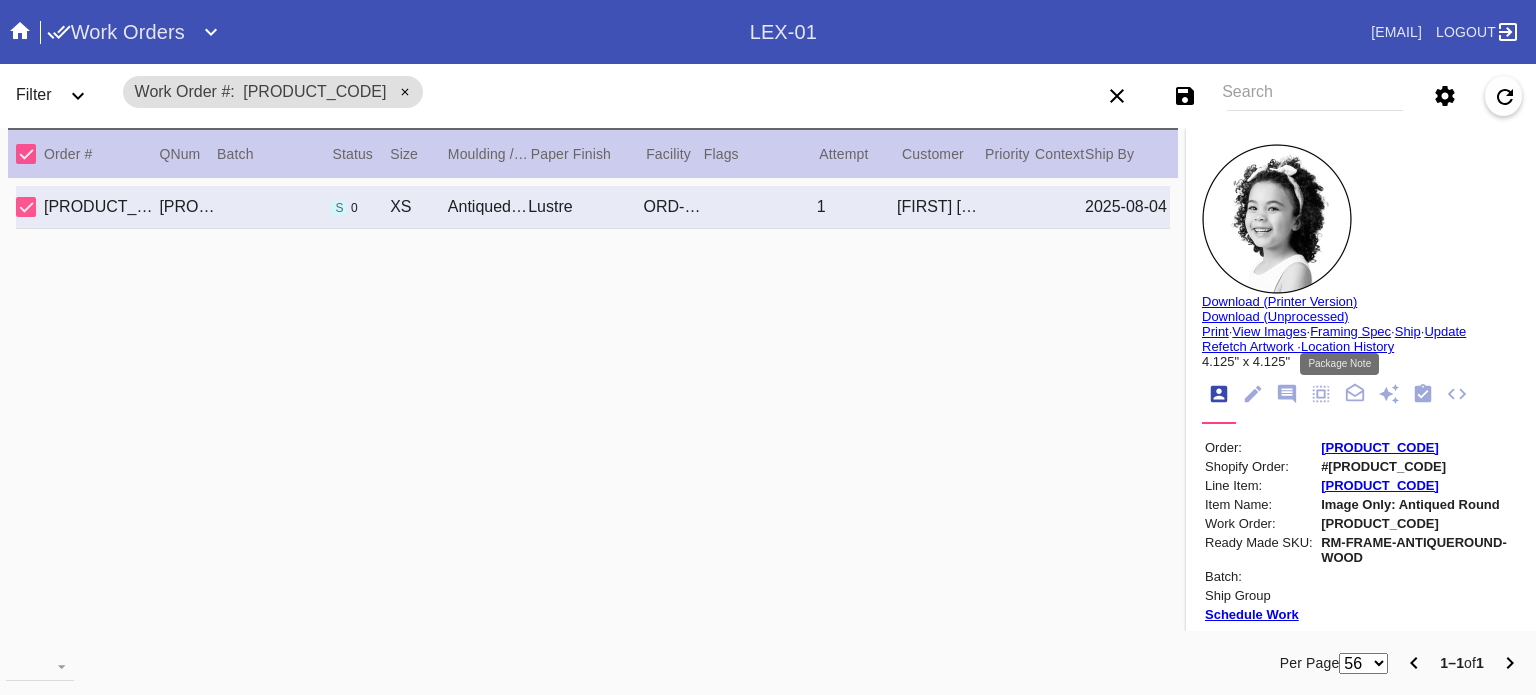 click 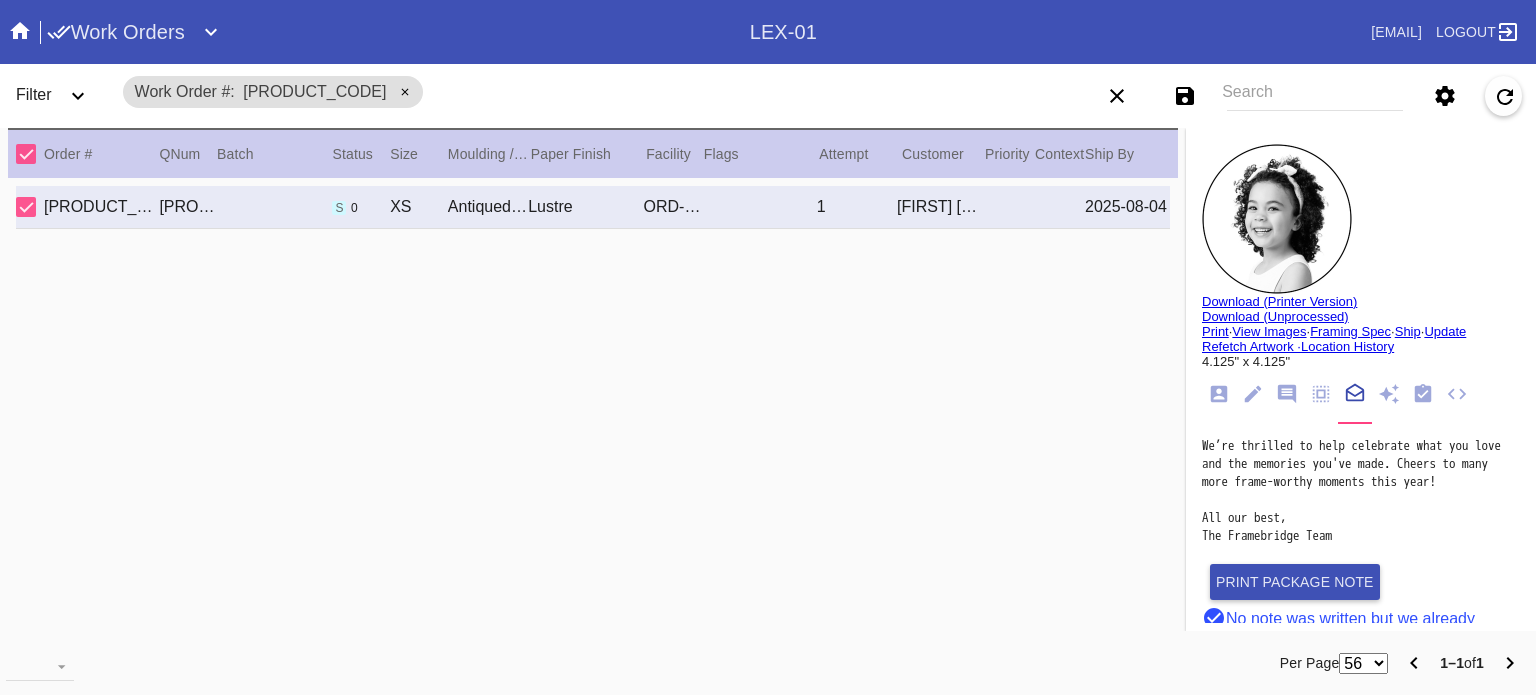 scroll, scrollTop: 222, scrollLeft: 0, axis: vertical 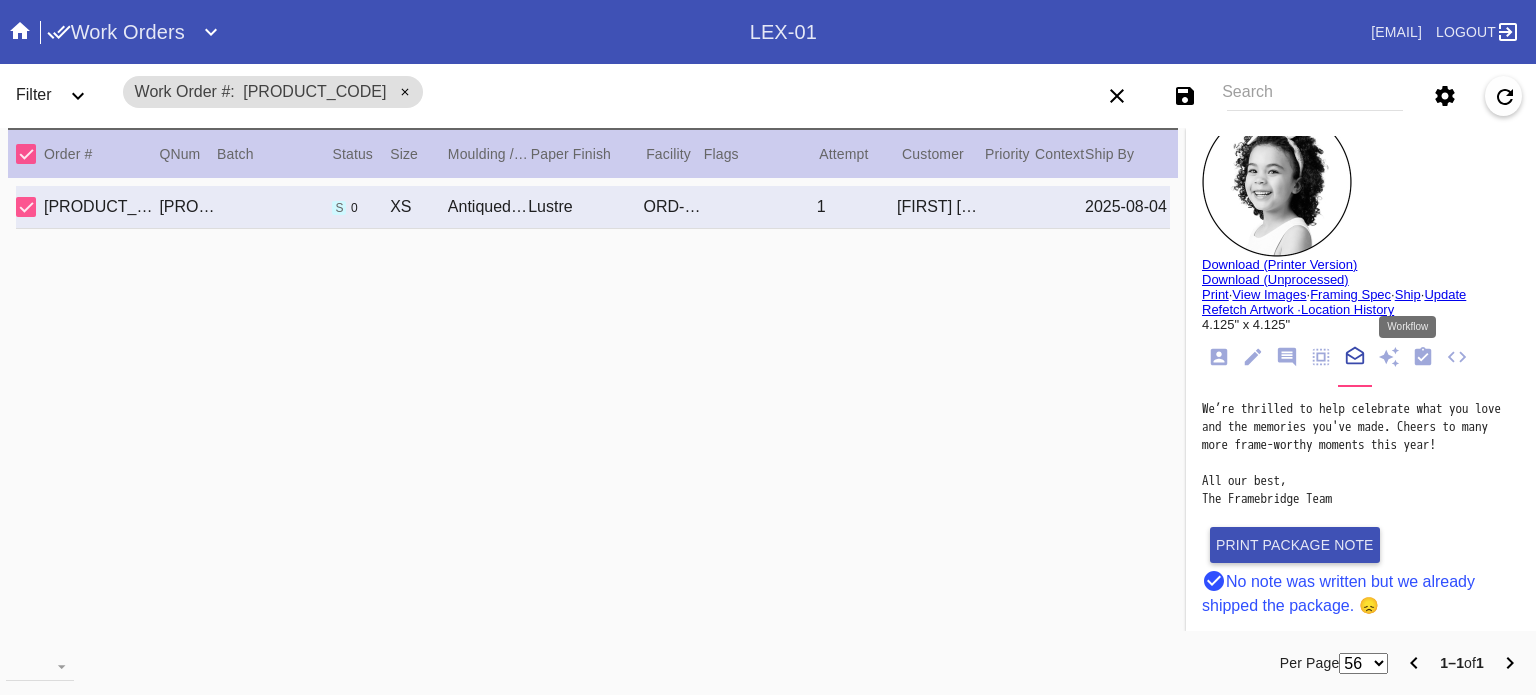 click 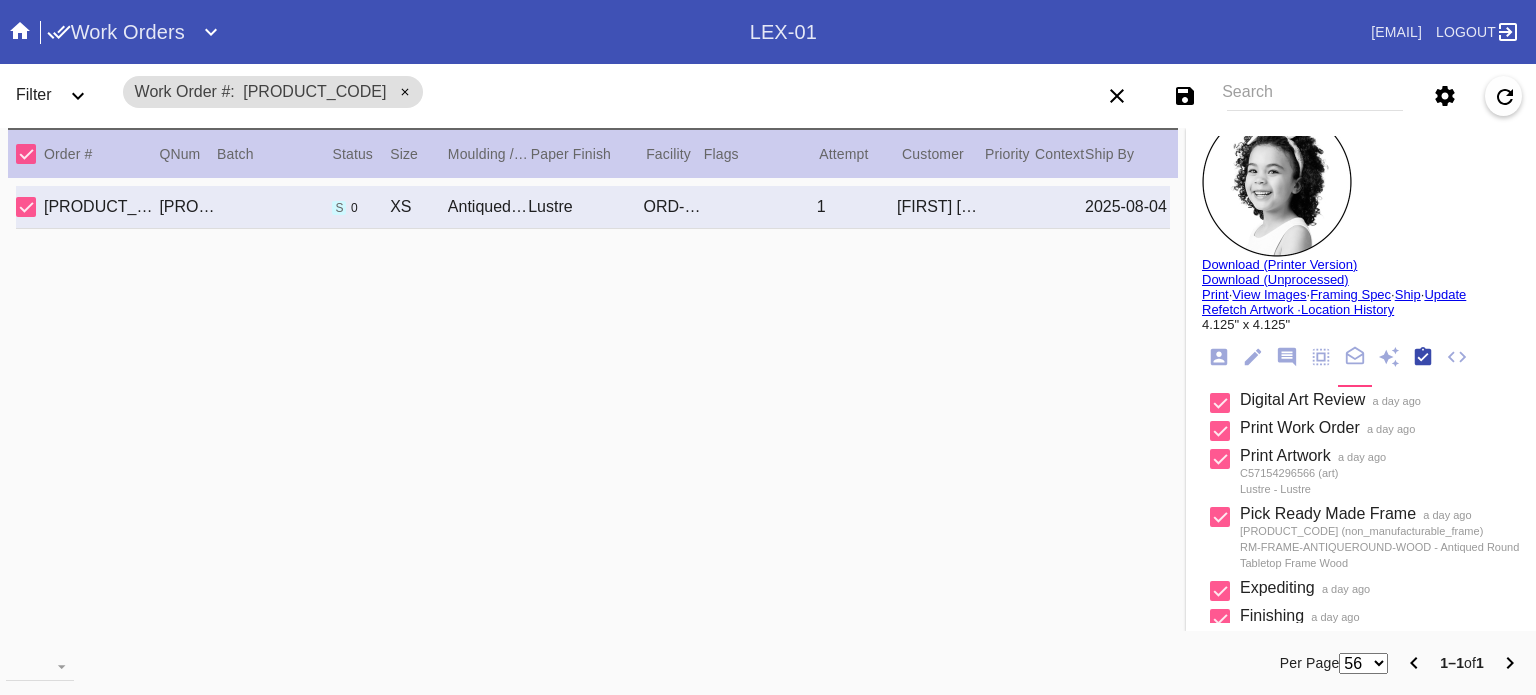 scroll, scrollTop: 321, scrollLeft: 0, axis: vertical 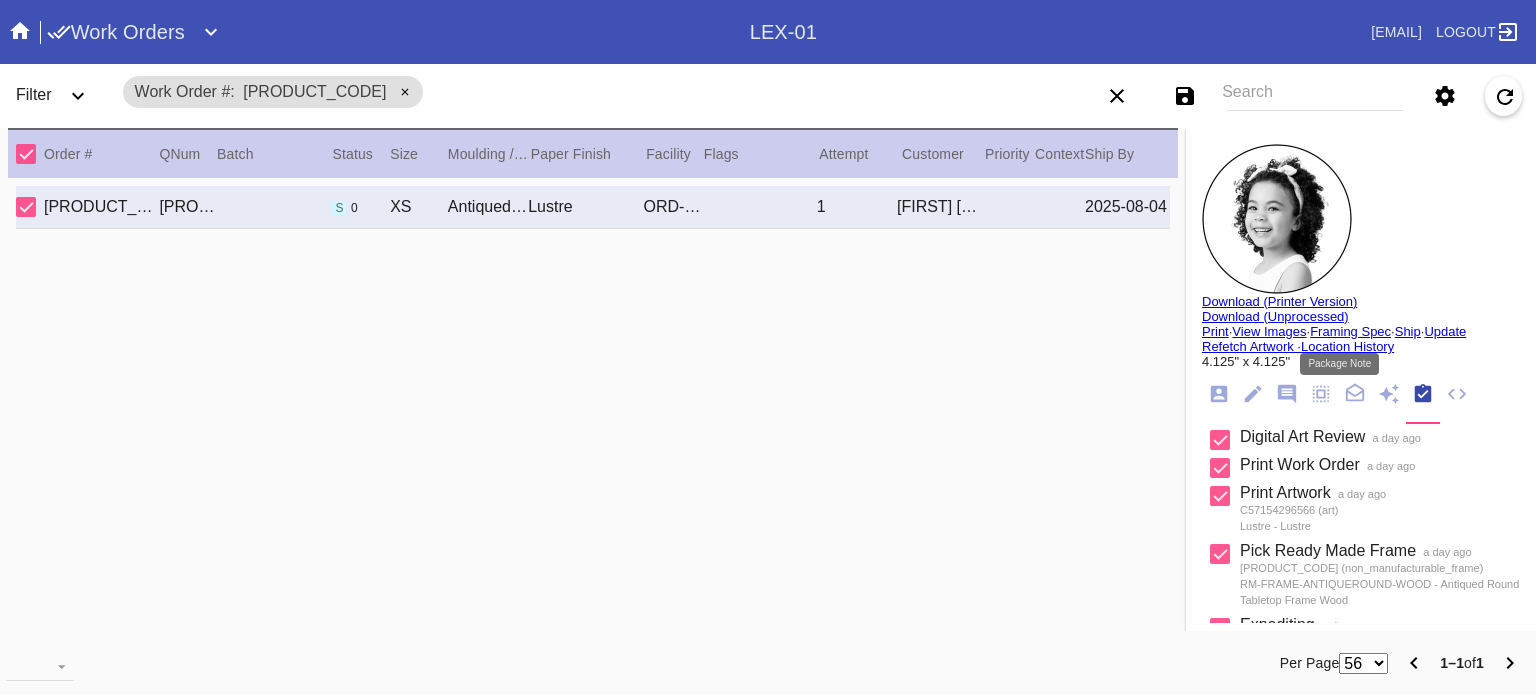 click 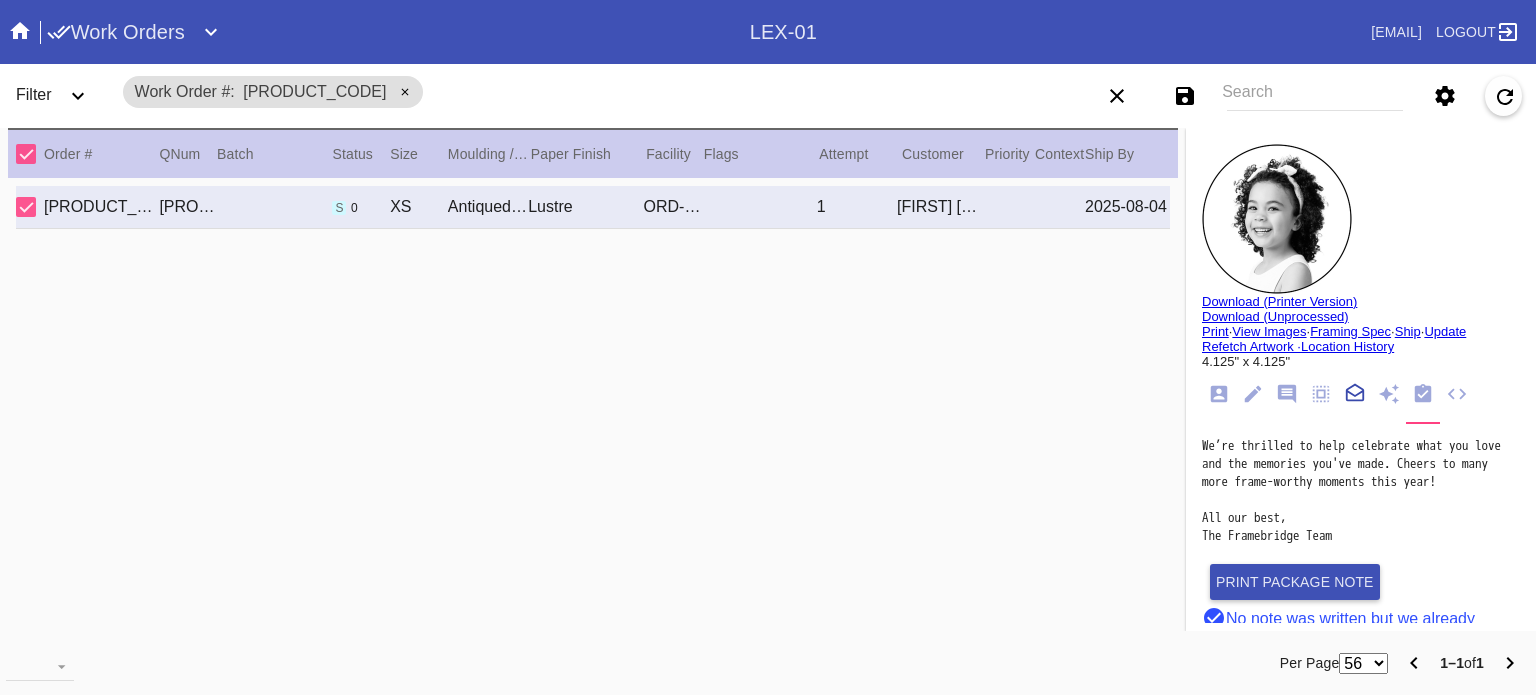 scroll, scrollTop: 222, scrollLeft: 0, axis: vertical 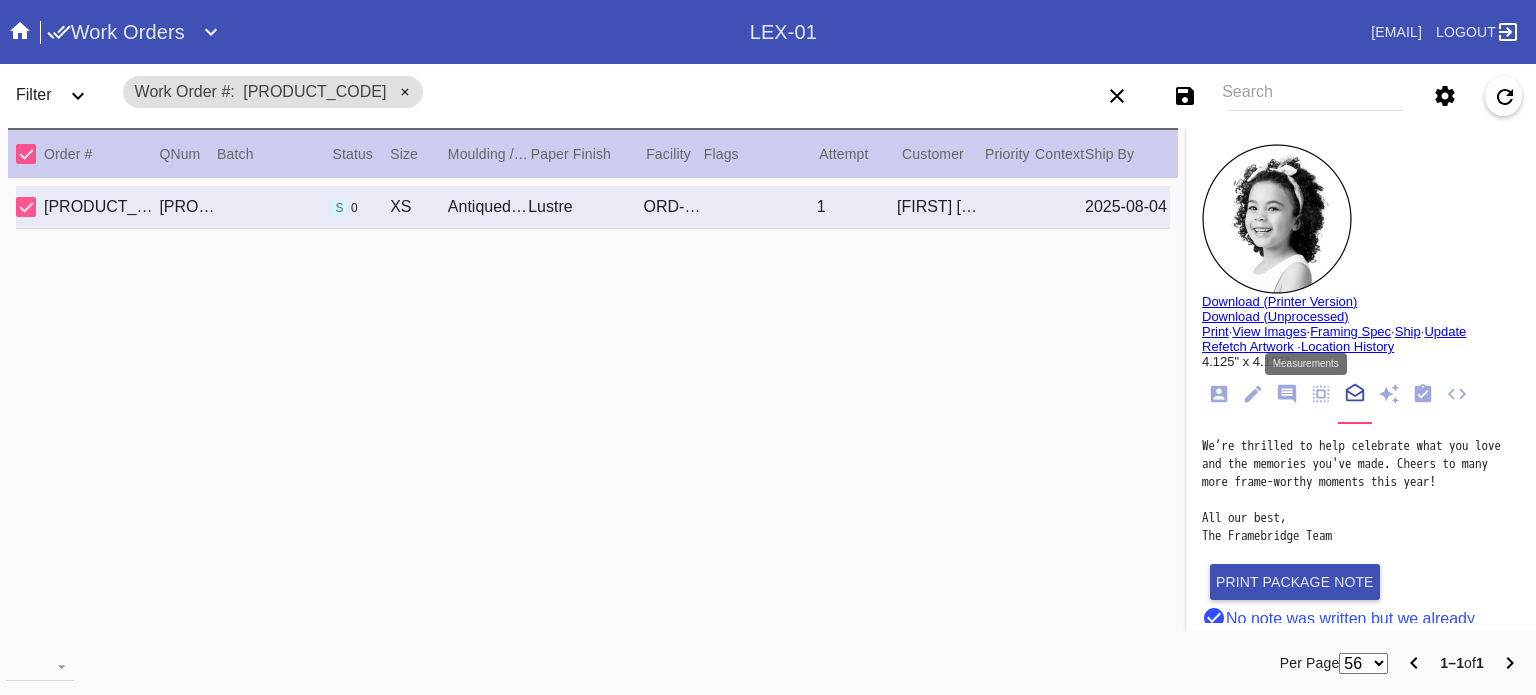 click 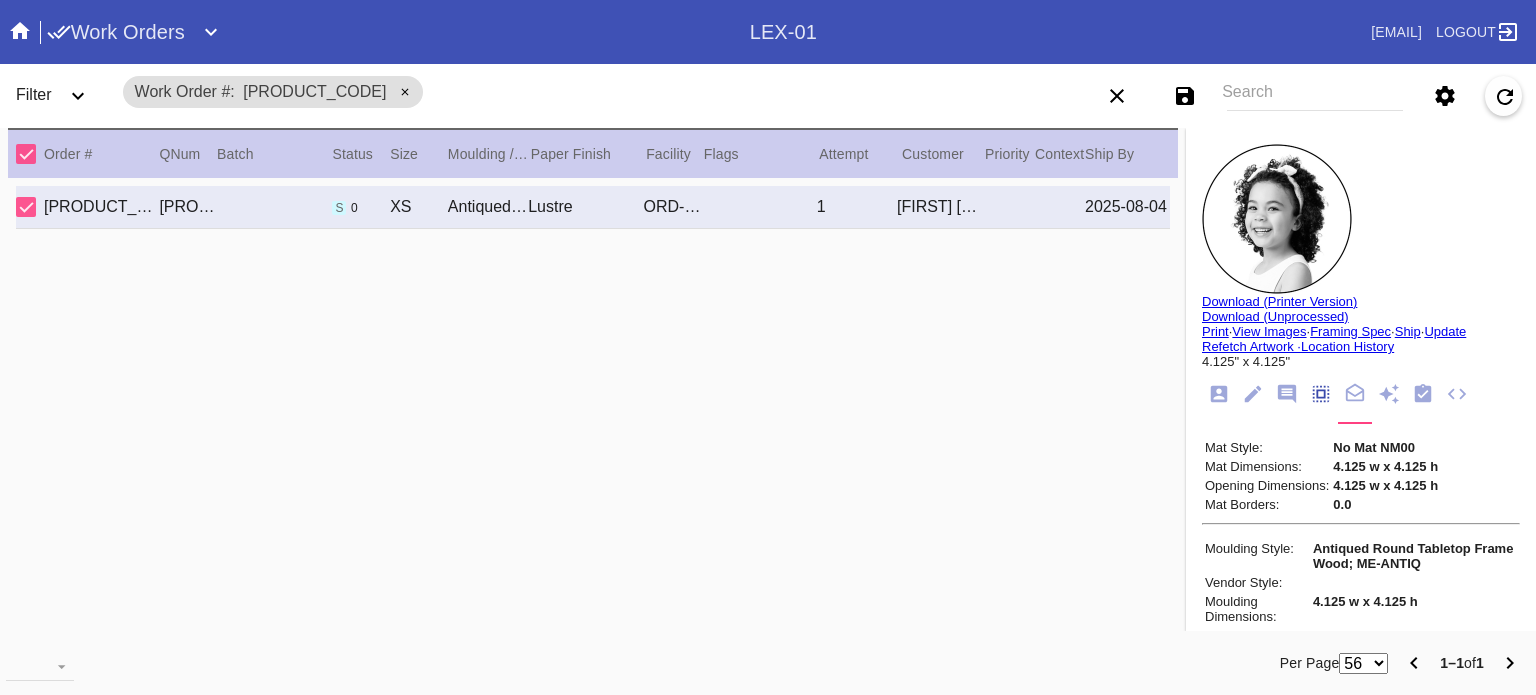 scroll, scrollTop: 172, scrollLeft: 0, axis: vertical 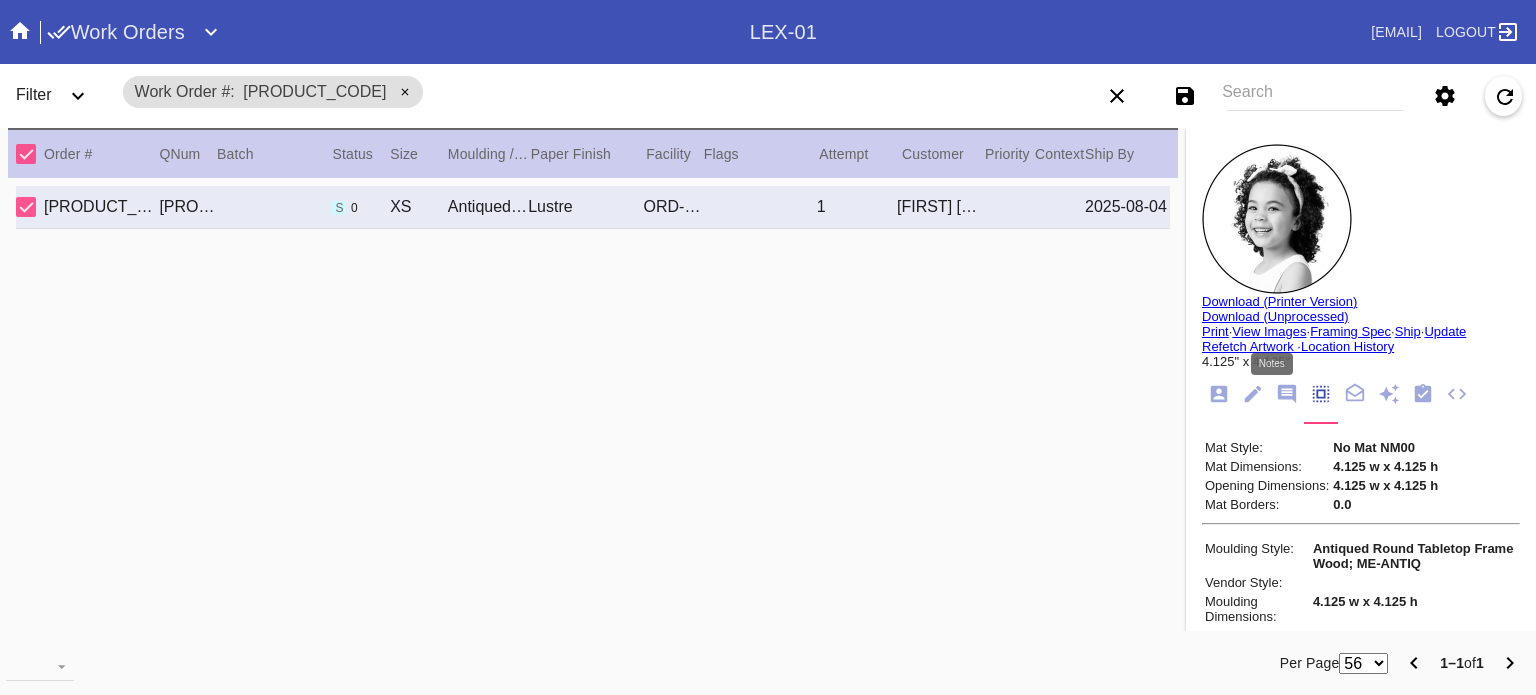 click 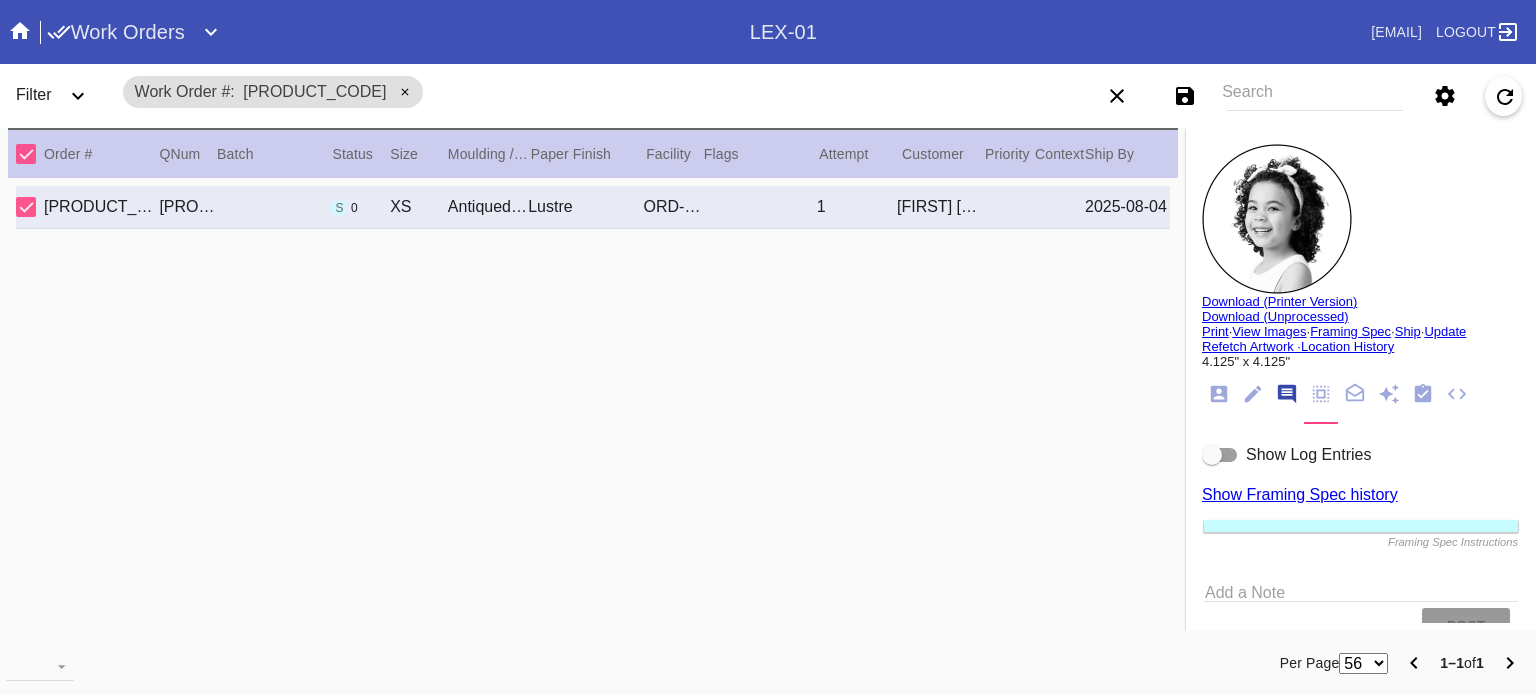 scroll, scrollTop: 123, scrollLeft: 0, axis: vertical 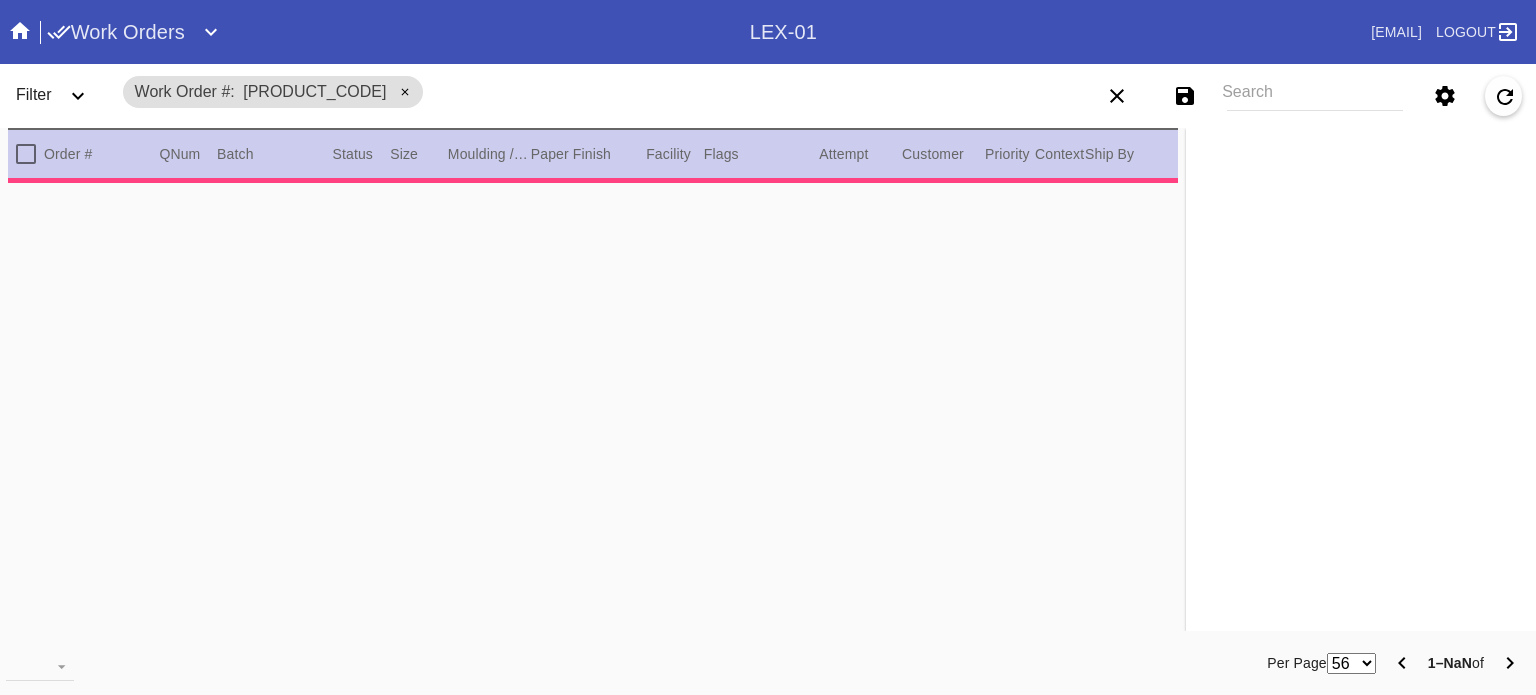 type on "2.0" 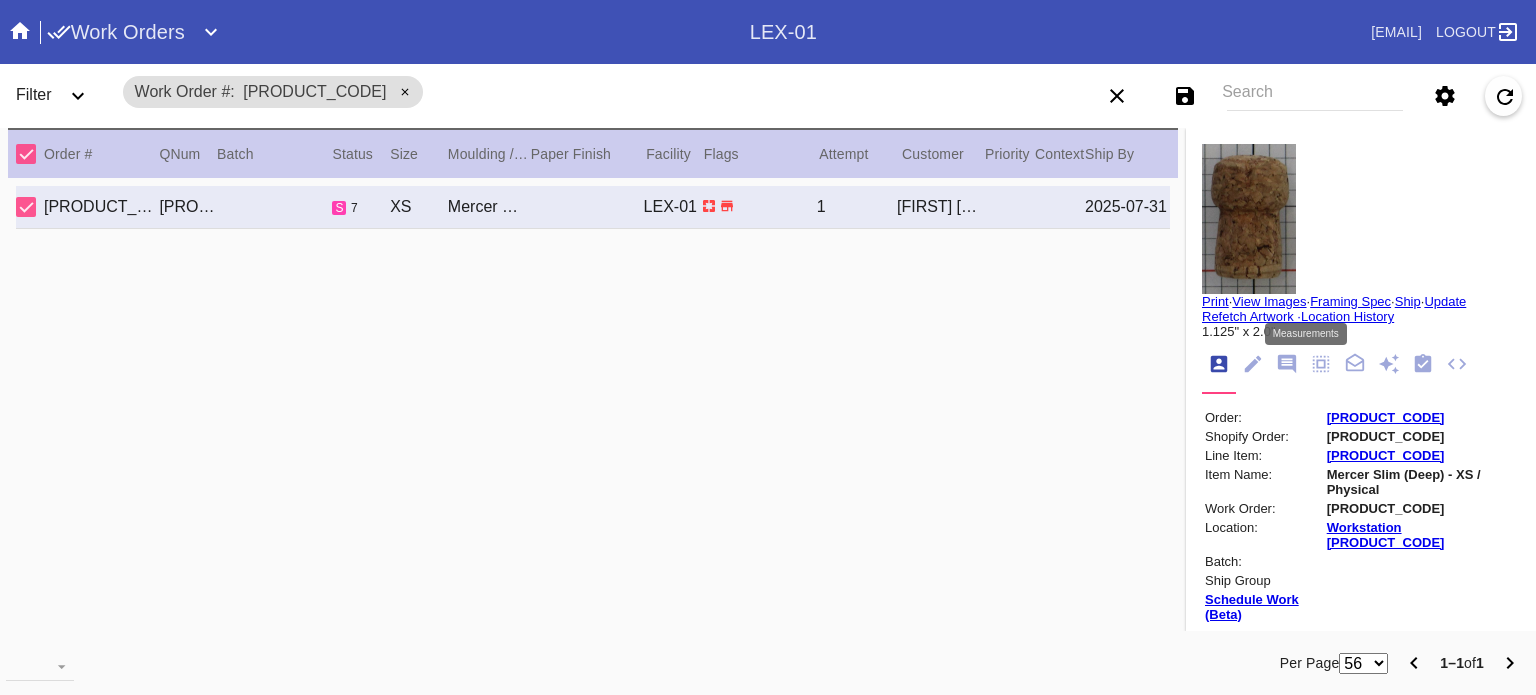 click 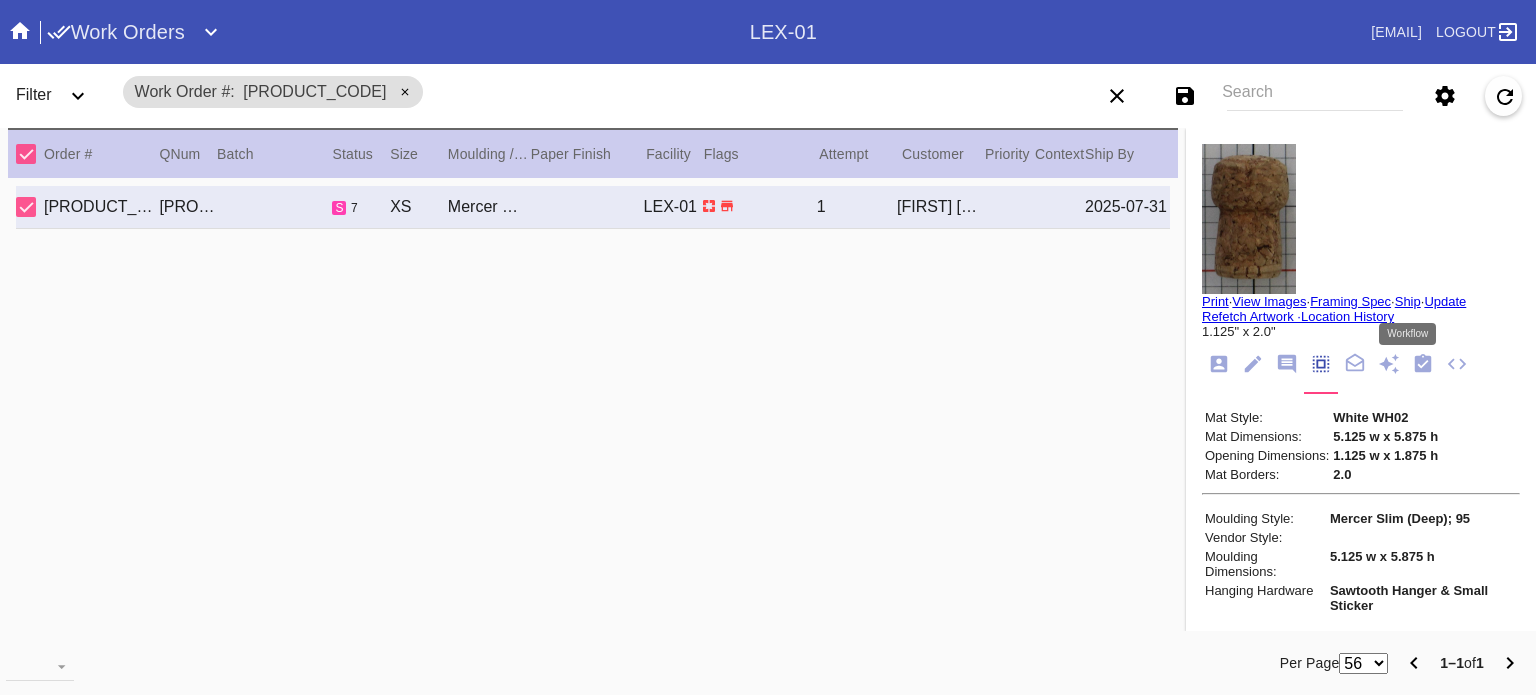 click 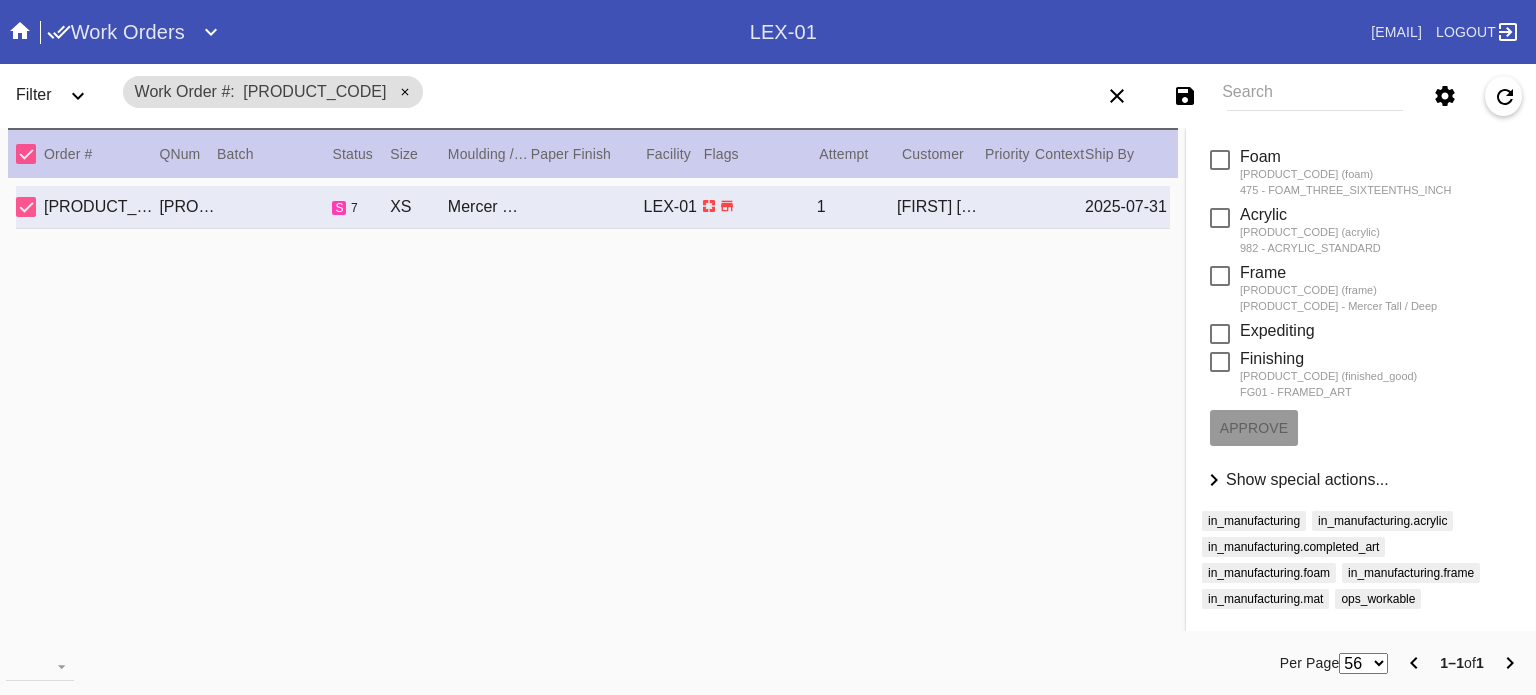 scroll, scrollTop: 0, scrollLeft: 0, axis: both 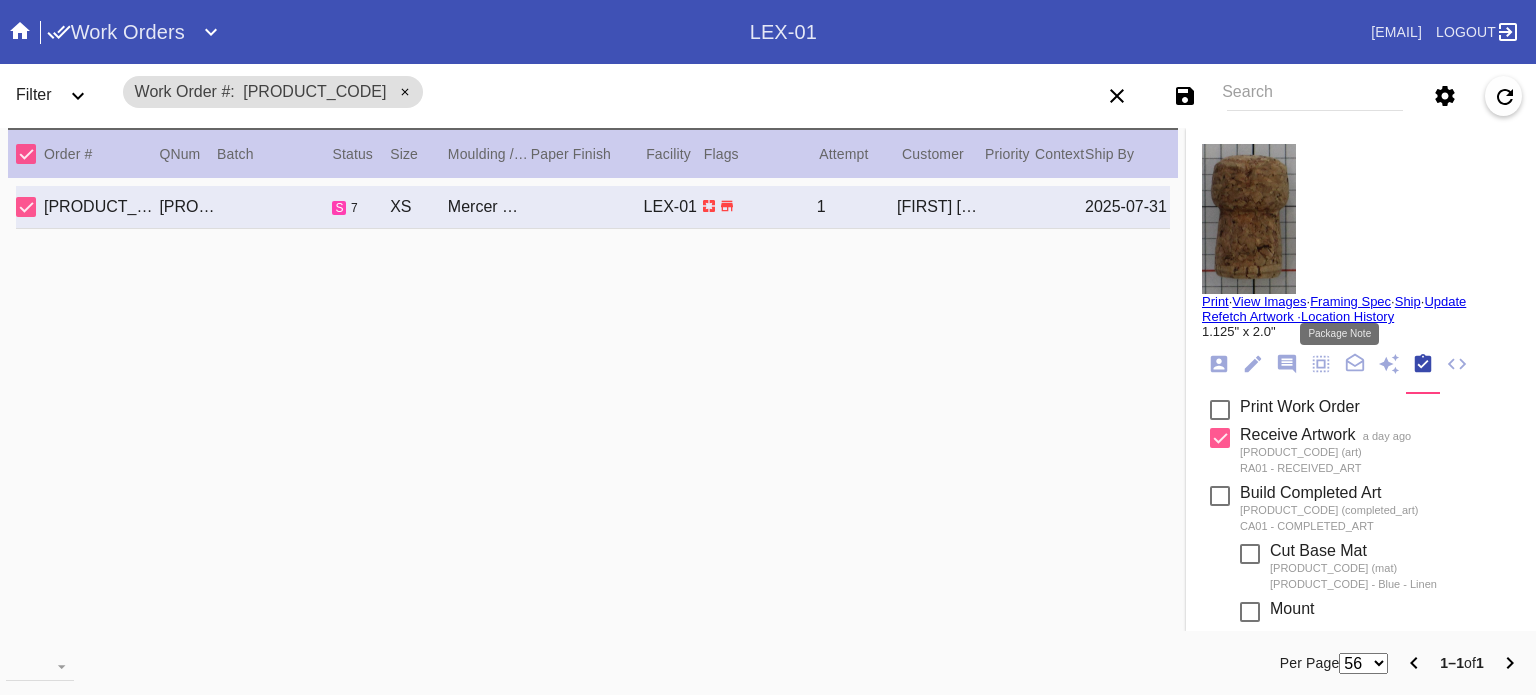 click 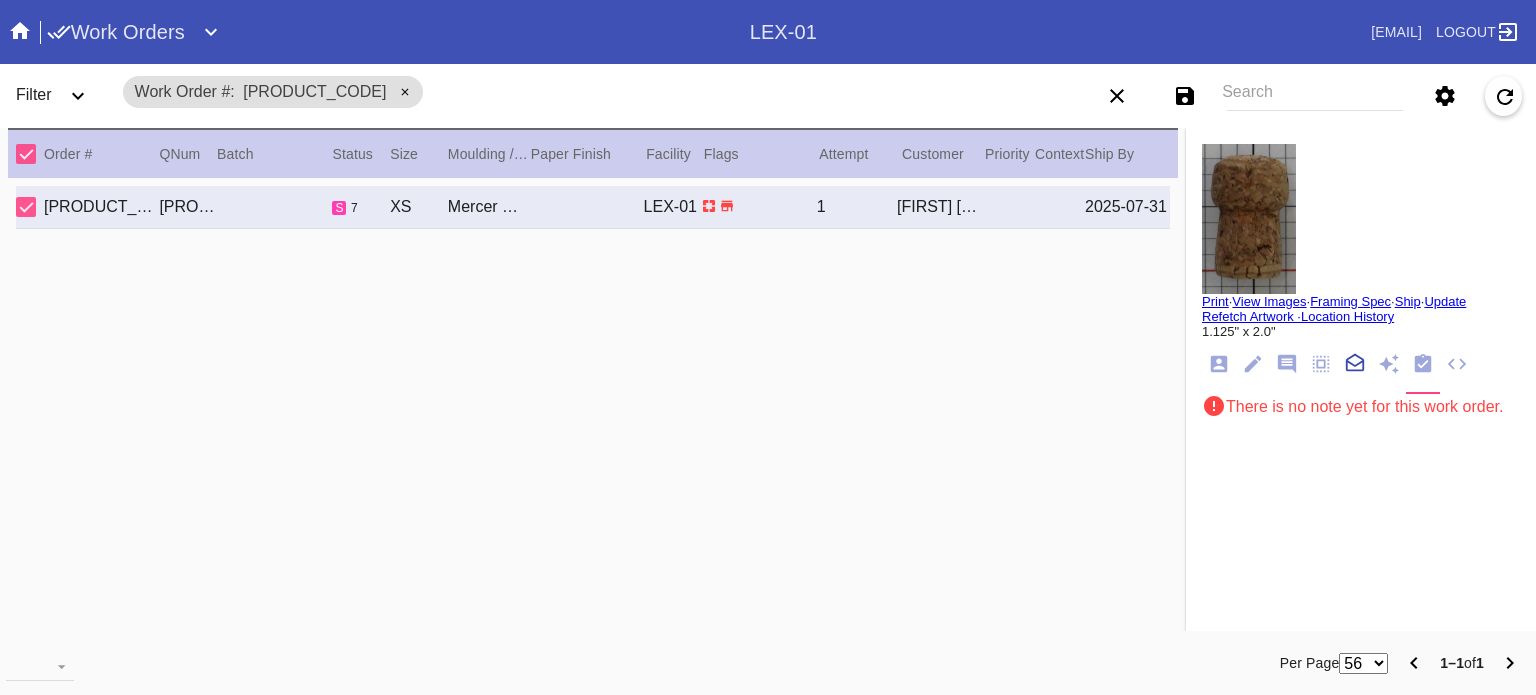 scroll, scrollTop: 222, scrollLeft: 0, axis: vertical 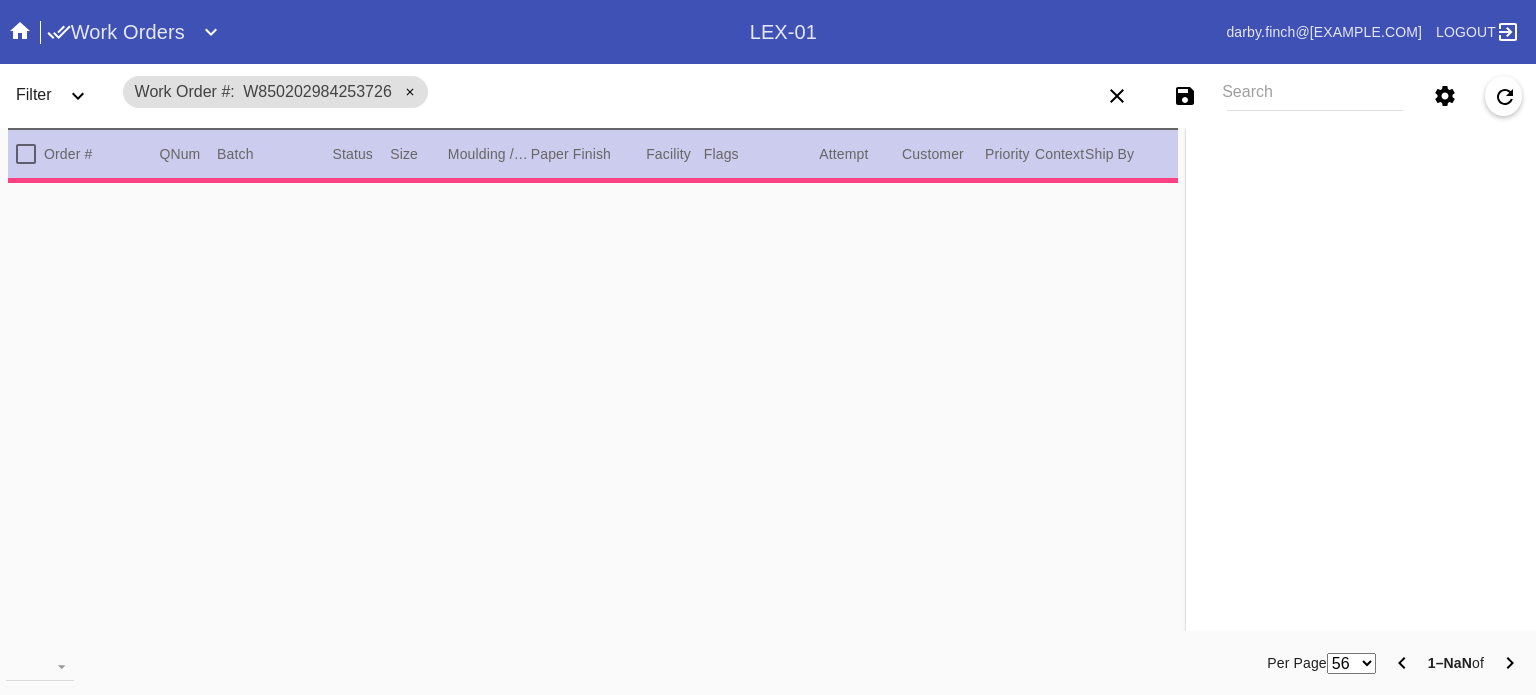type on "2.0" 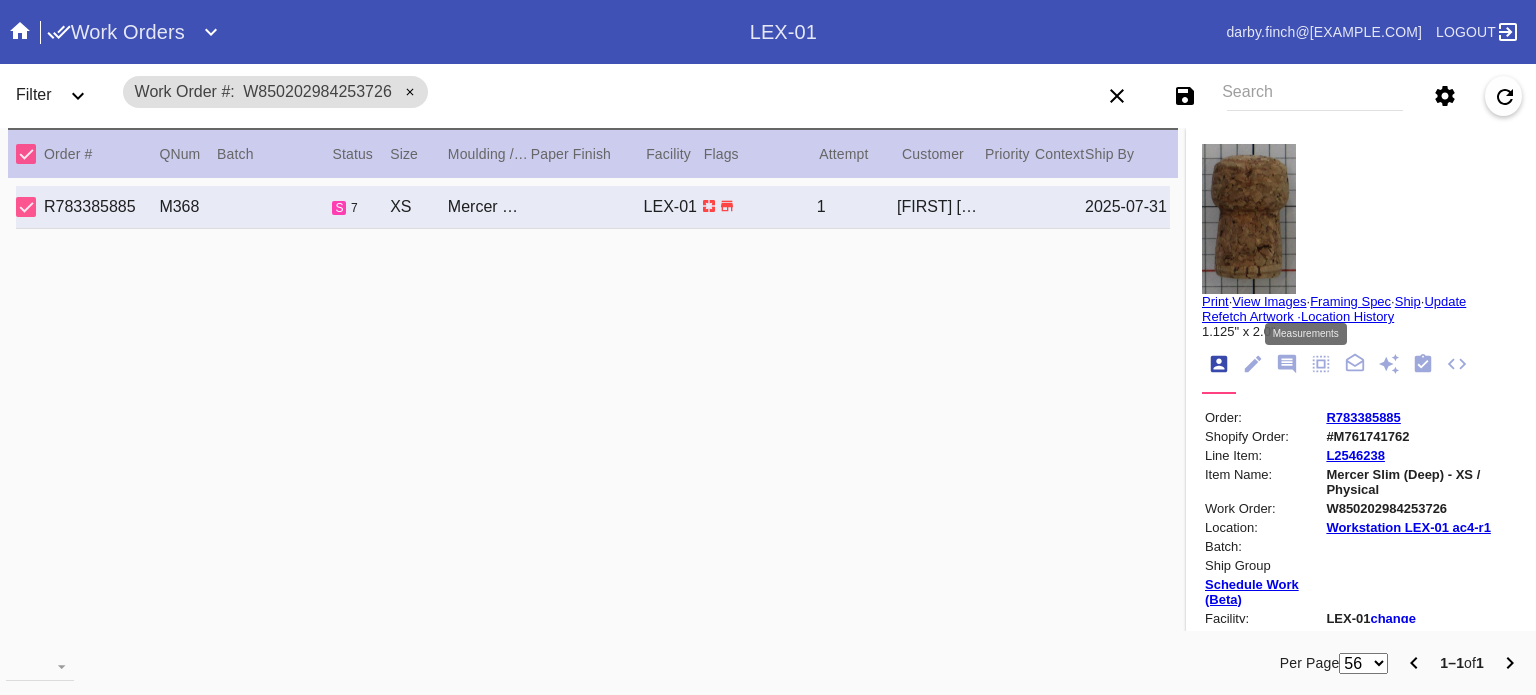 click 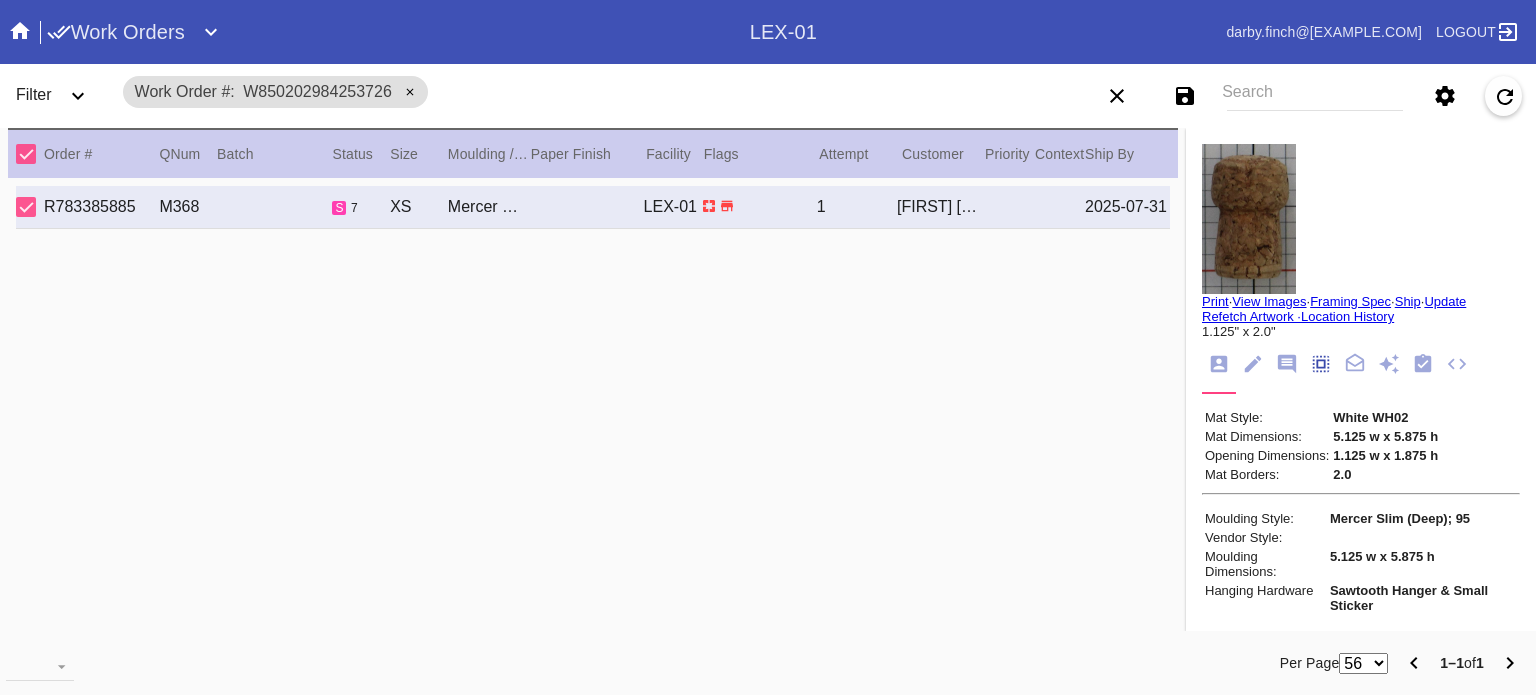 scroll, scrollTop: 172, scrollLeft: 0, axis: vertical 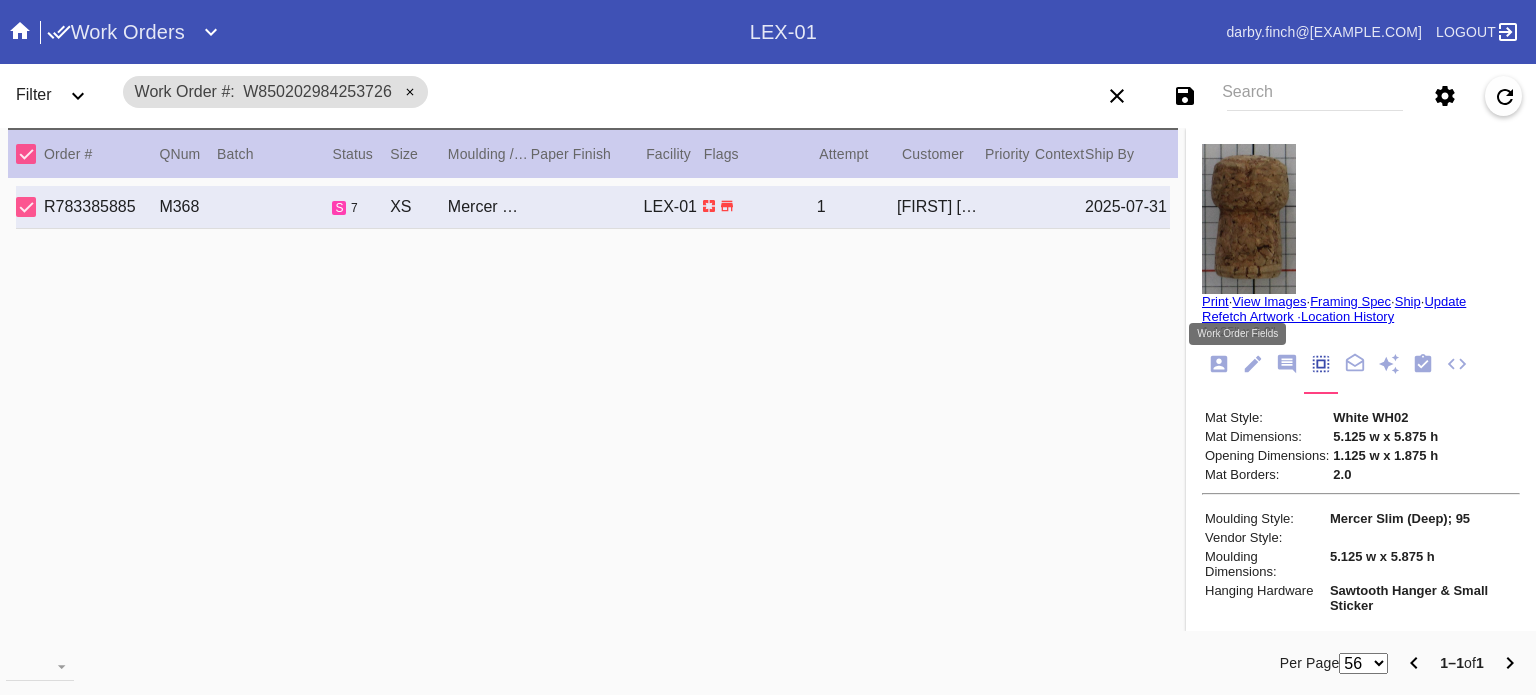 click 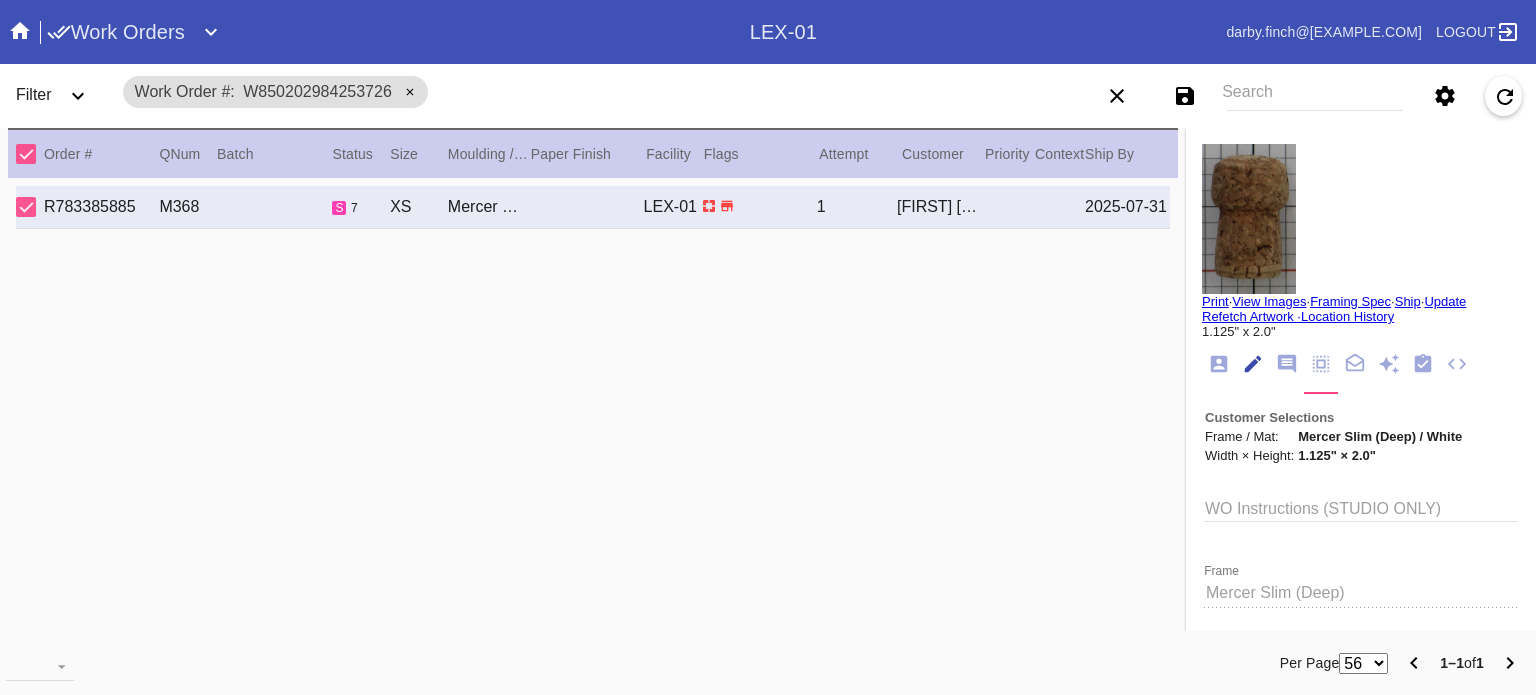 scroll, scrollTop: 73, scrollLeft: 0, axis: vertical 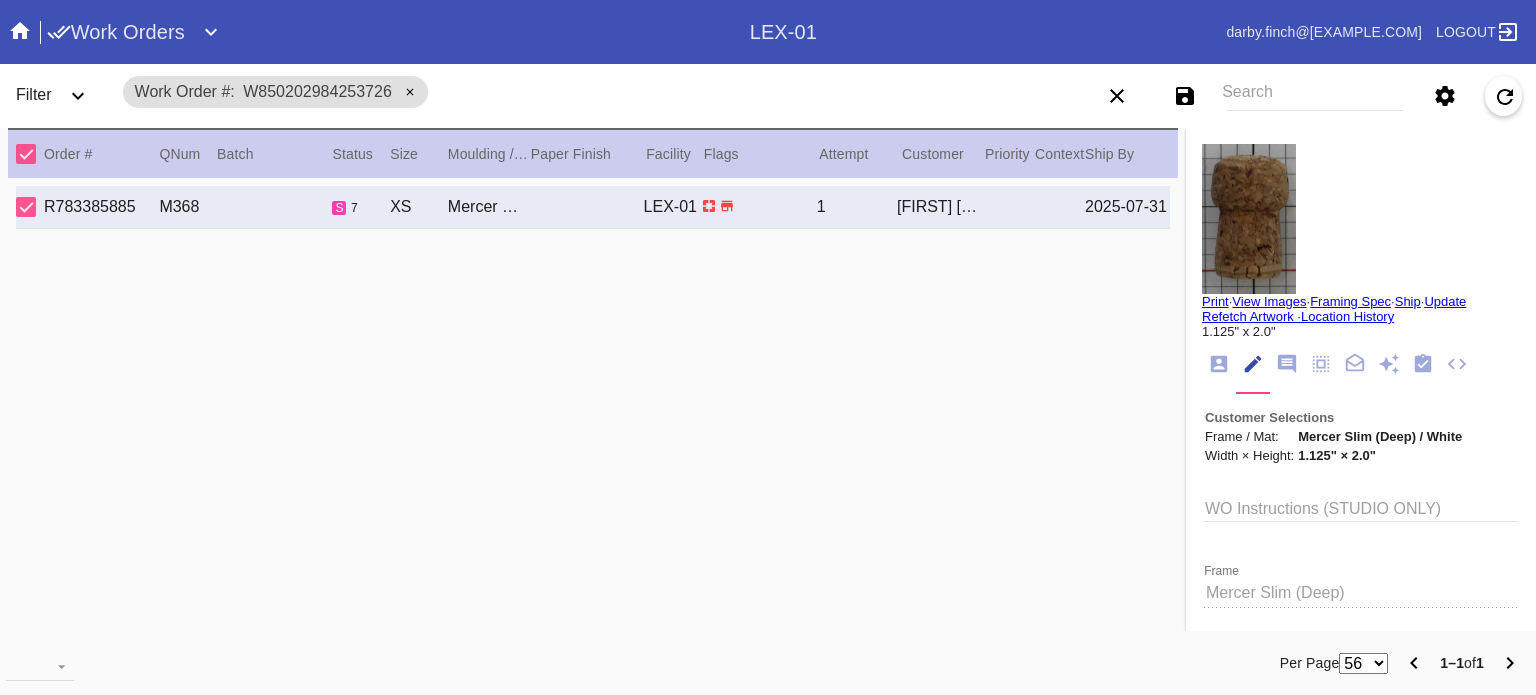 click 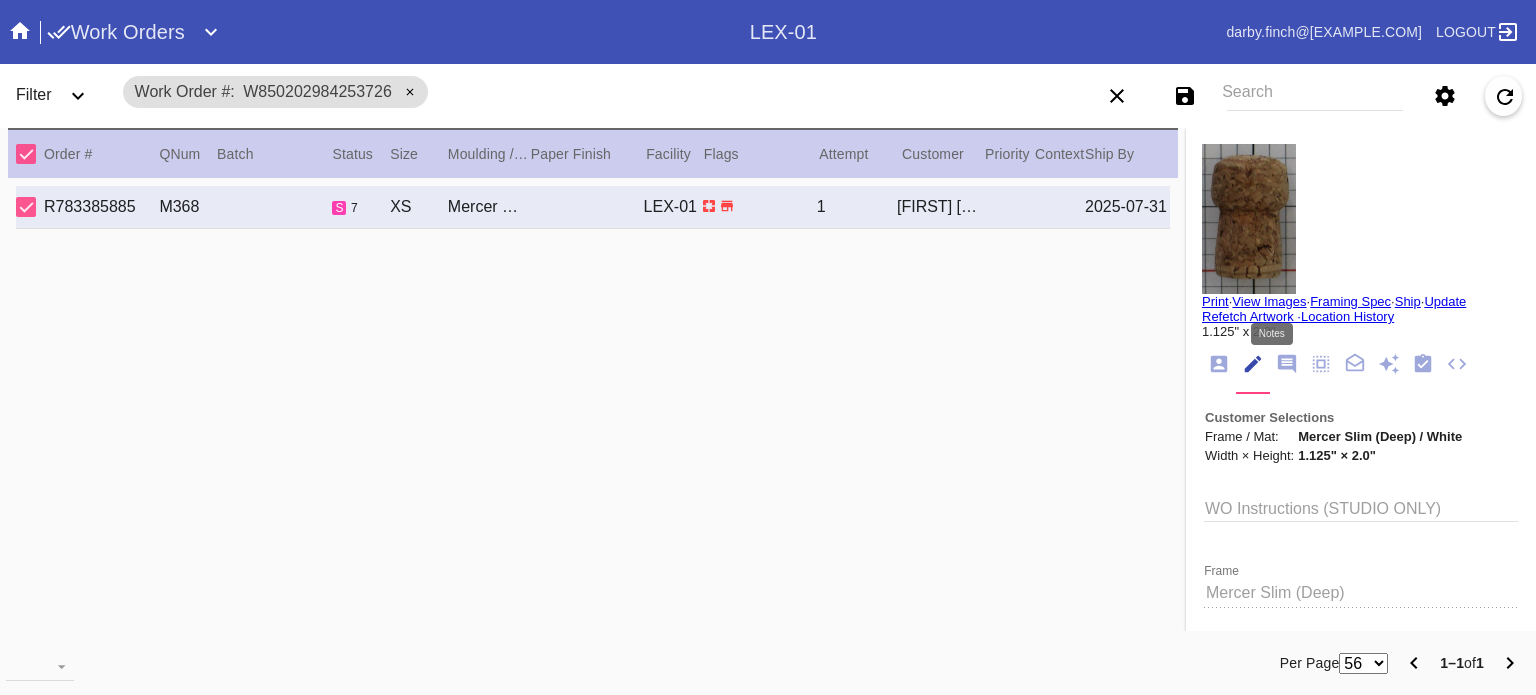 click 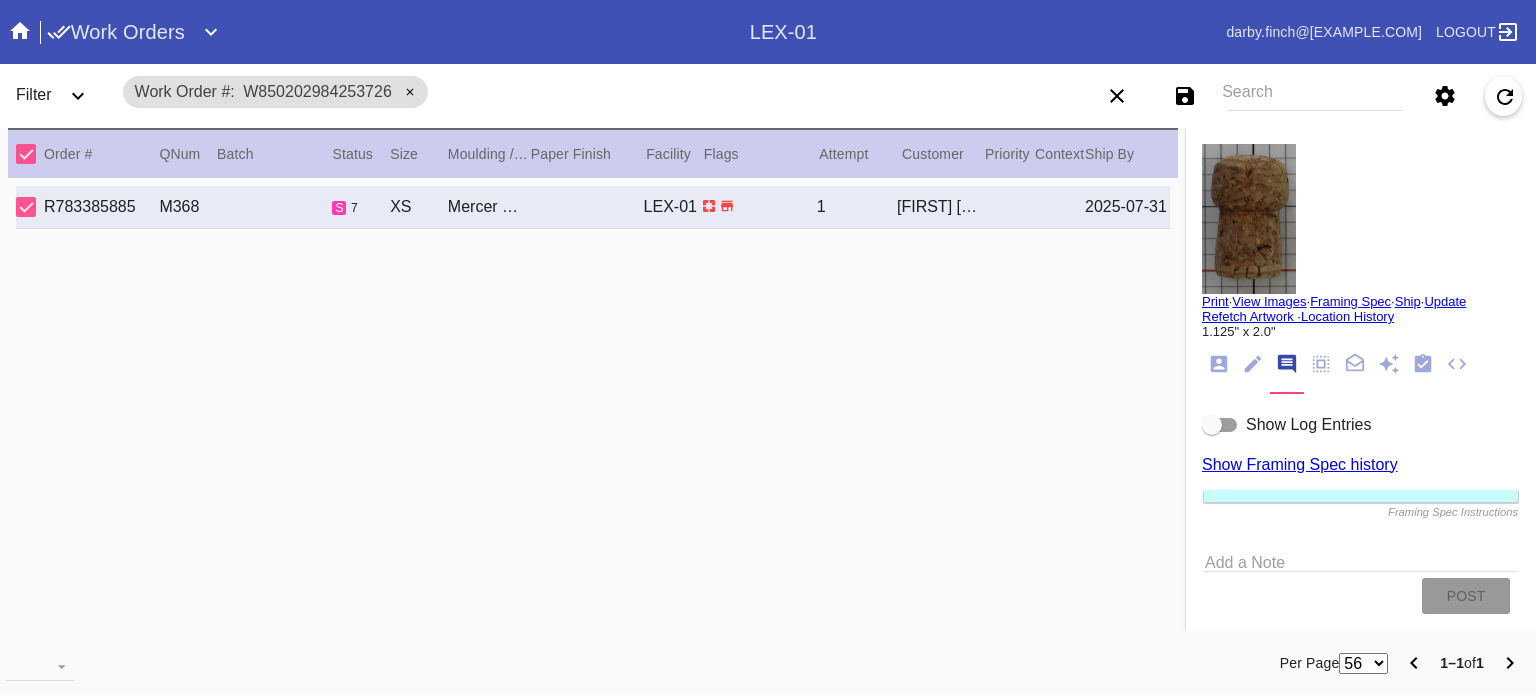 click at bounding box center (1220, 425) 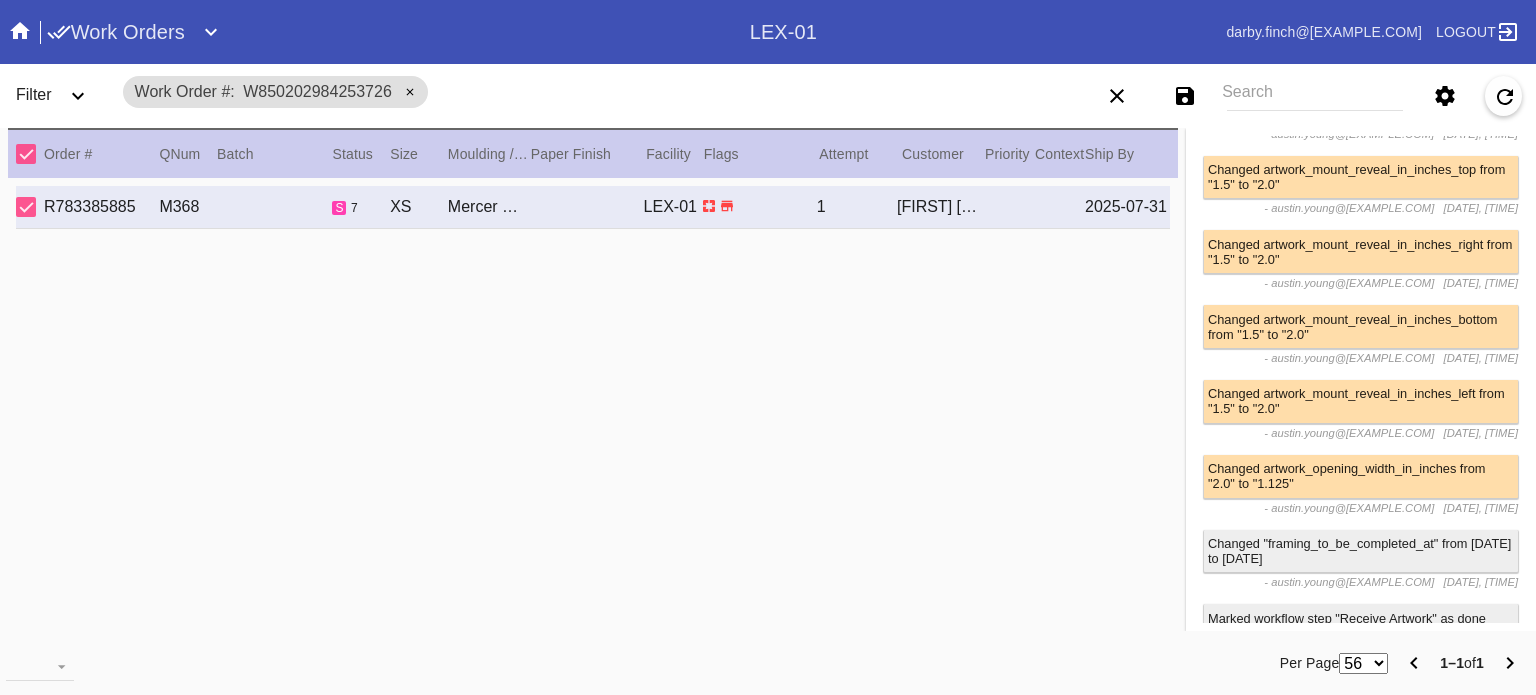 scroll, scrollTop: 2818, scrollLeft: 0, axis: vertical 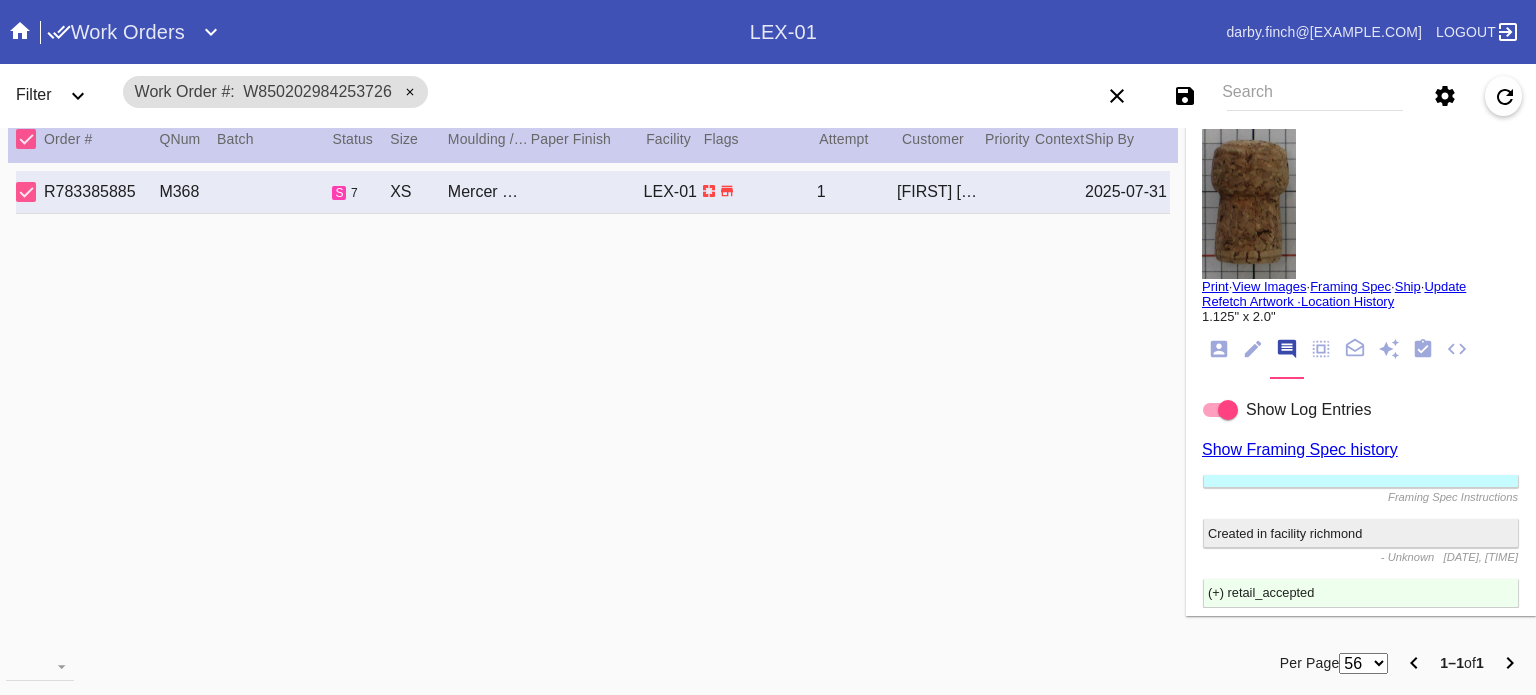 click 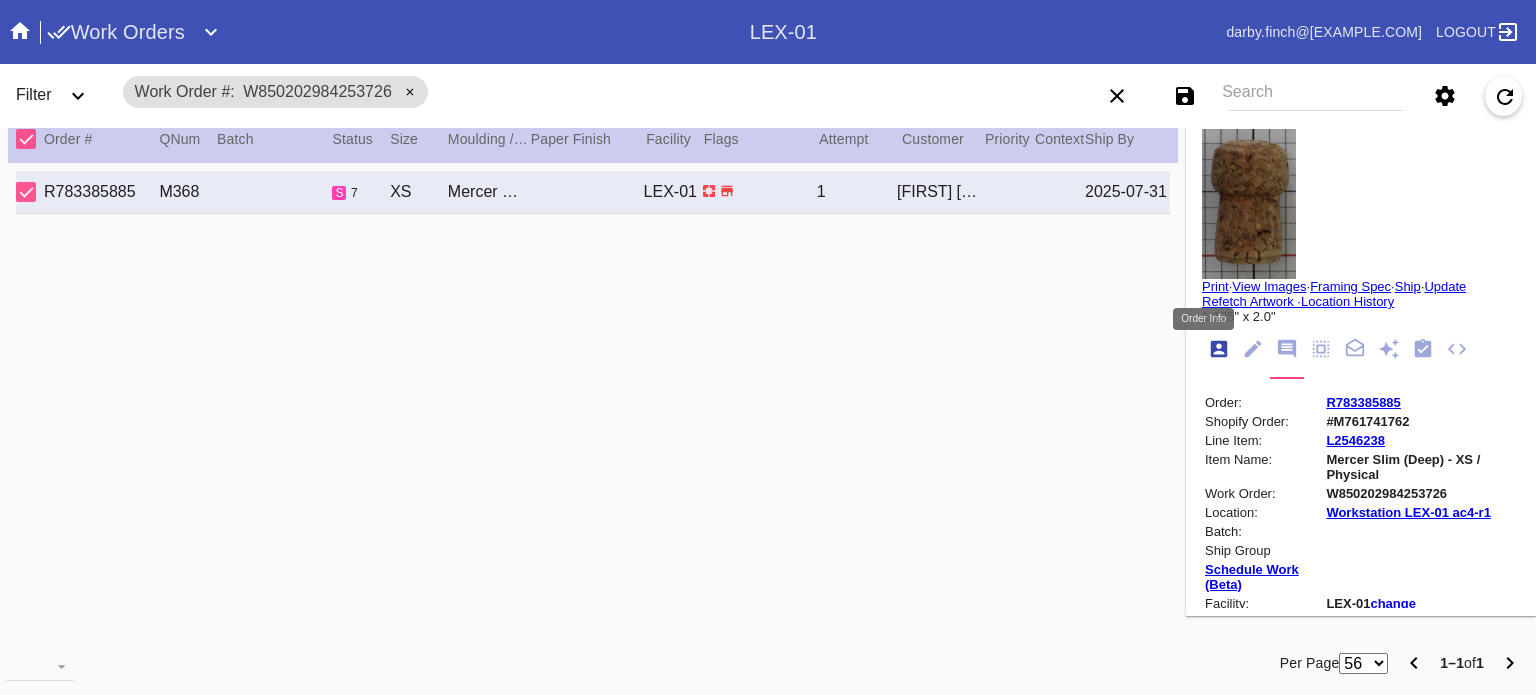 scroll, scrollTop: 24, scrollLeft: 0, axis: vertical 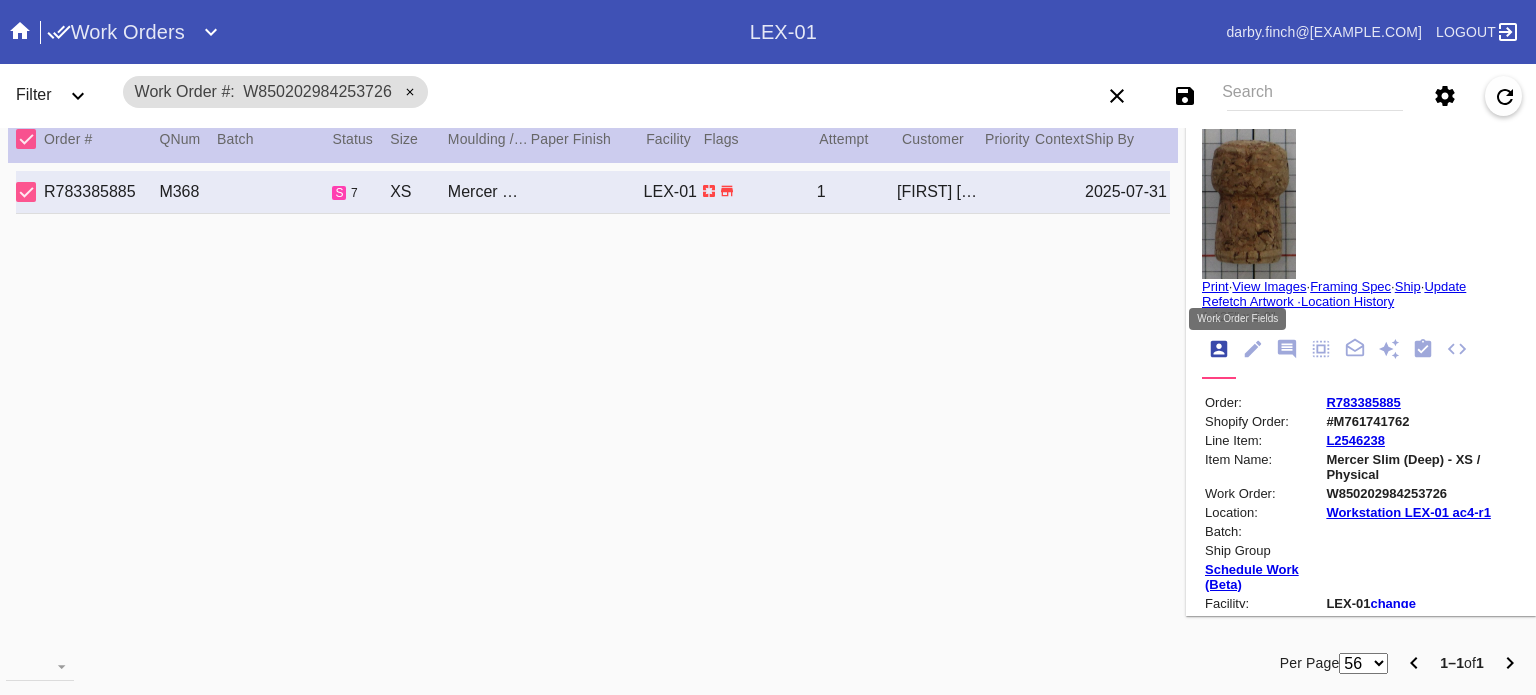 click 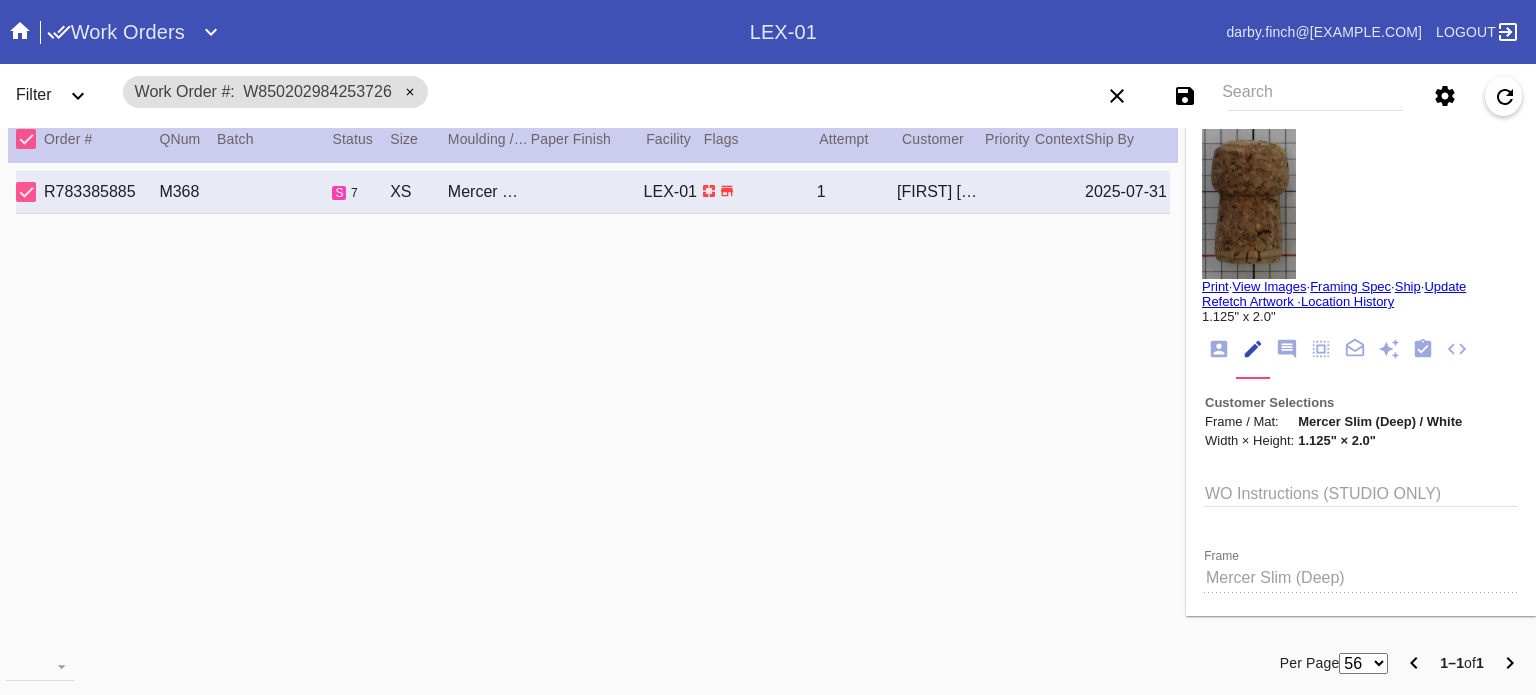 scroll, scrollTop: 73, scrollLeft: 0, axis: vertical 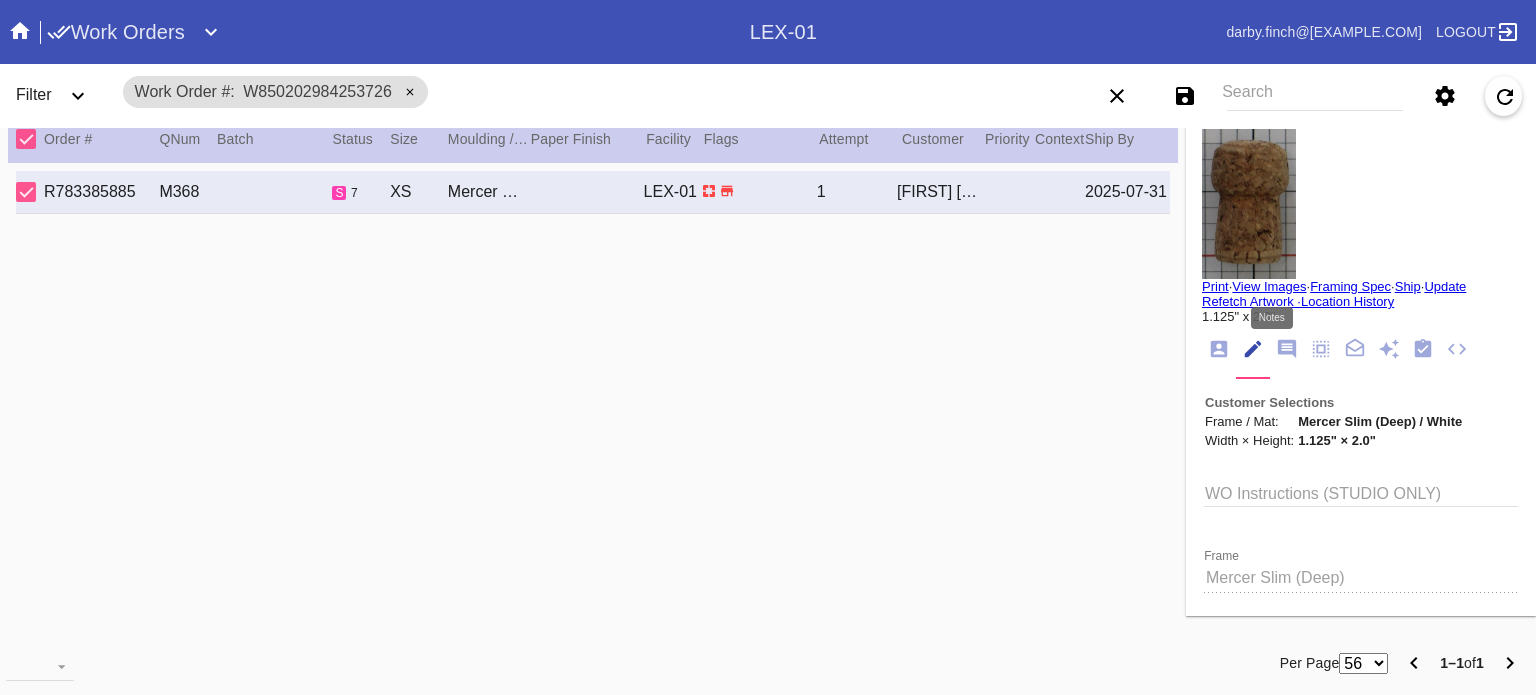 click 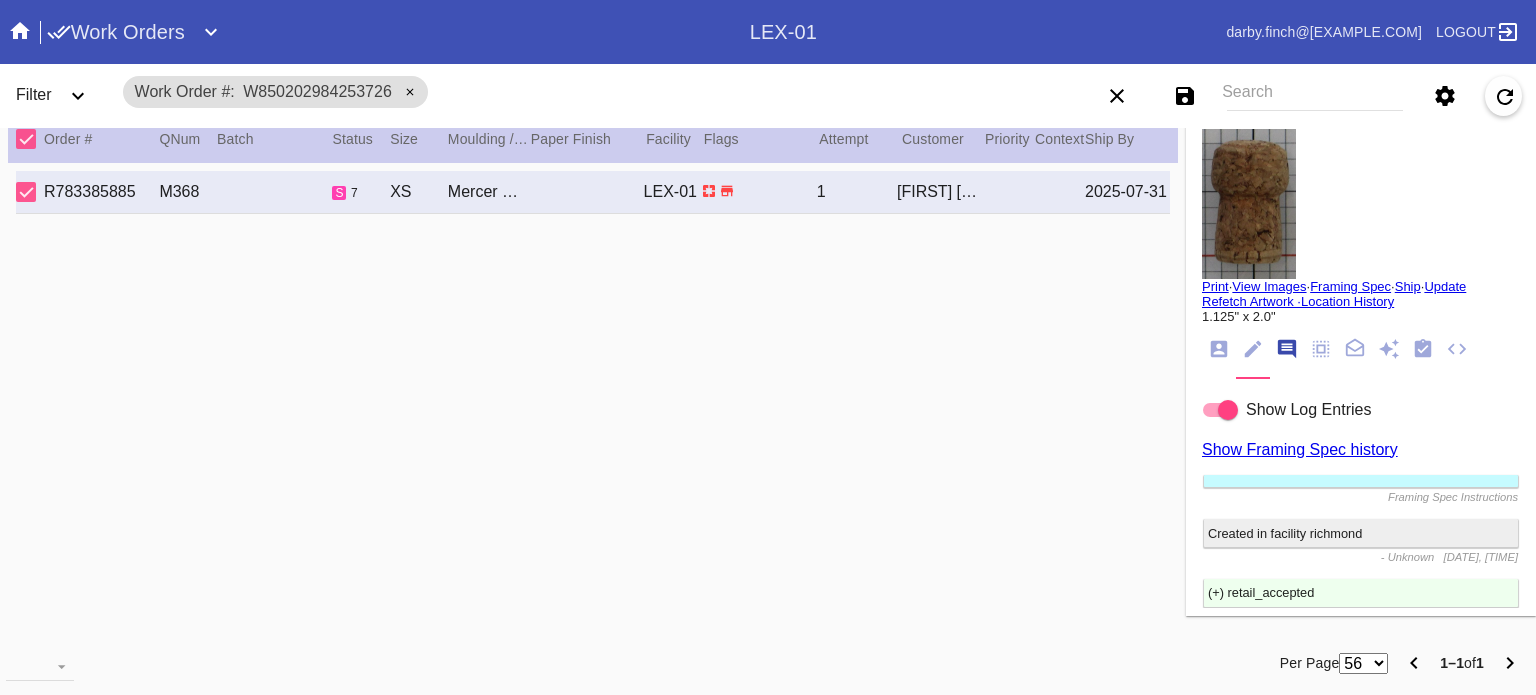 scroll, scrollTop: 123, scrollLeft: 0, axis: vertical 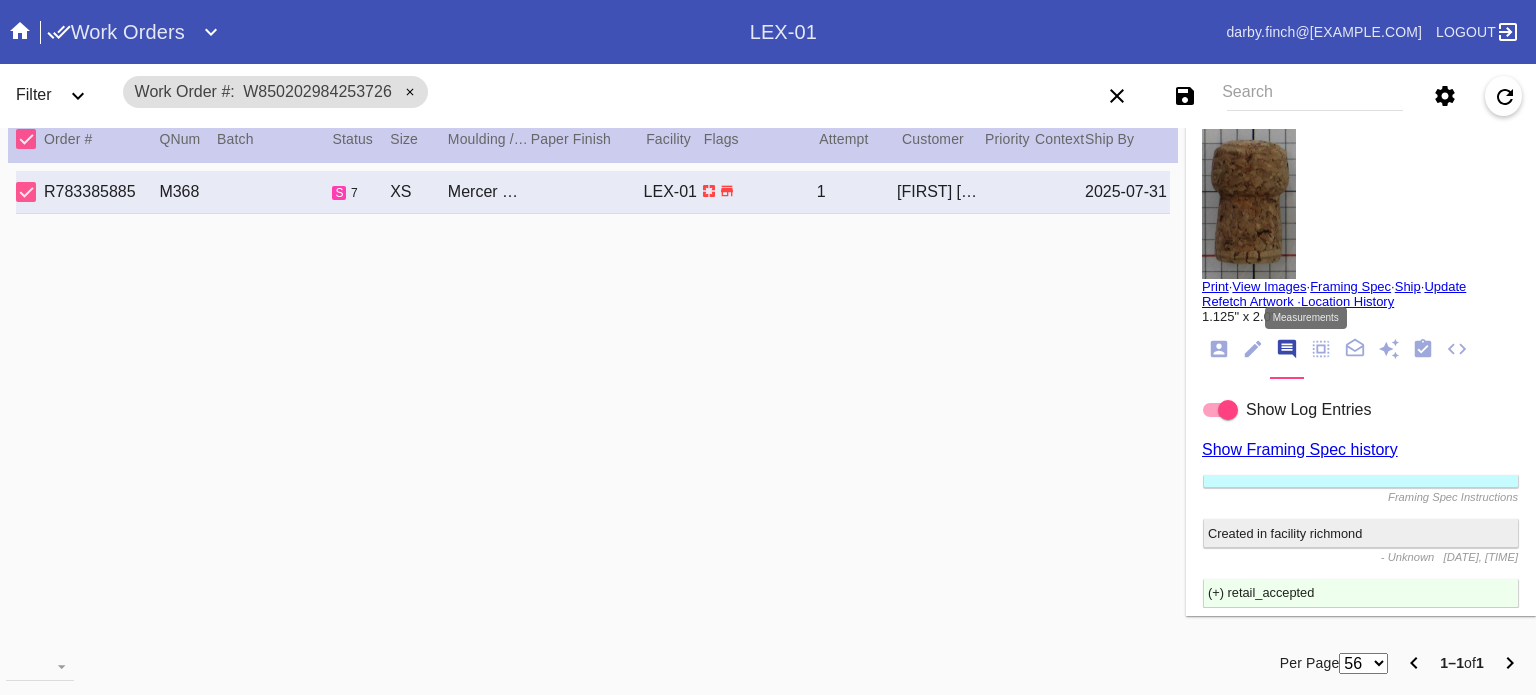 click 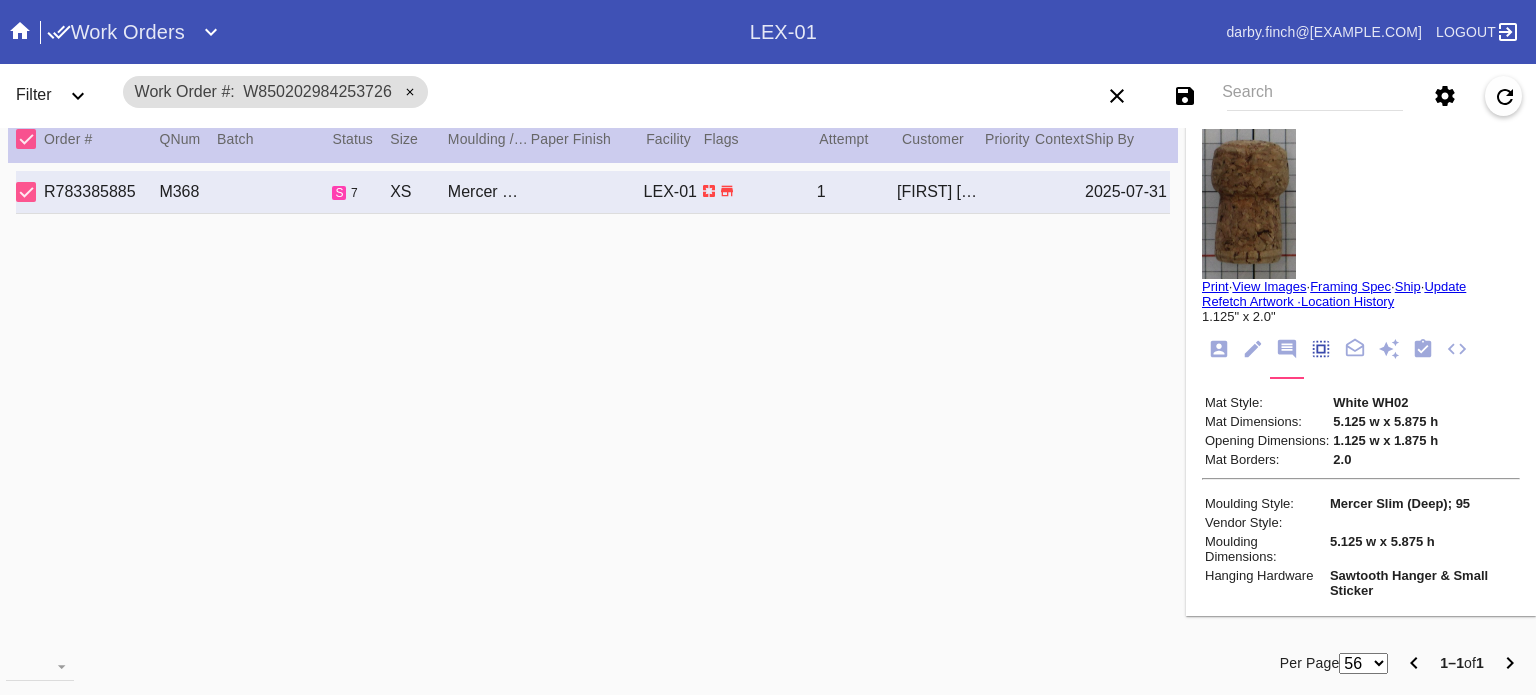 scroll, scrollTop: 172, scrollLeft: 0, axis: vertical 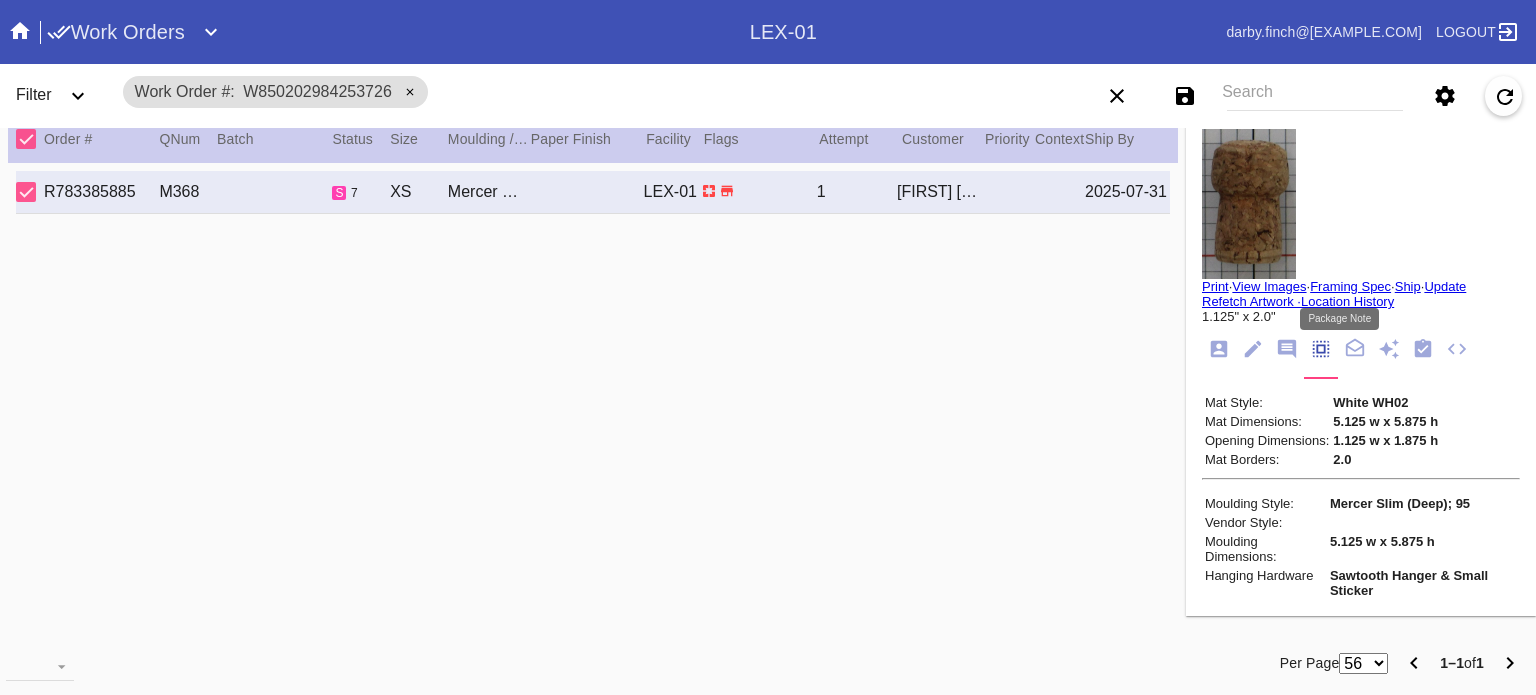 click 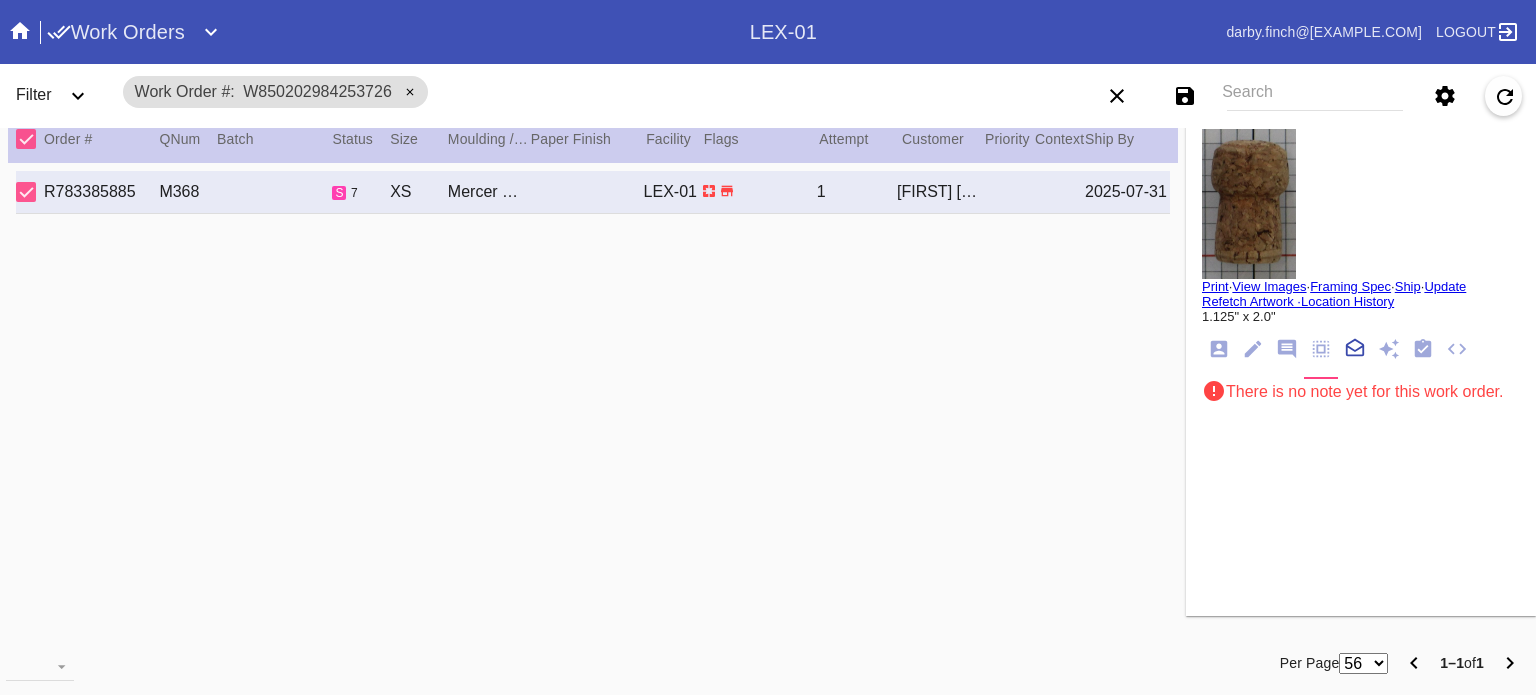 scroll, scrollTop: 222, scrollLeft: 0, axis: vertical 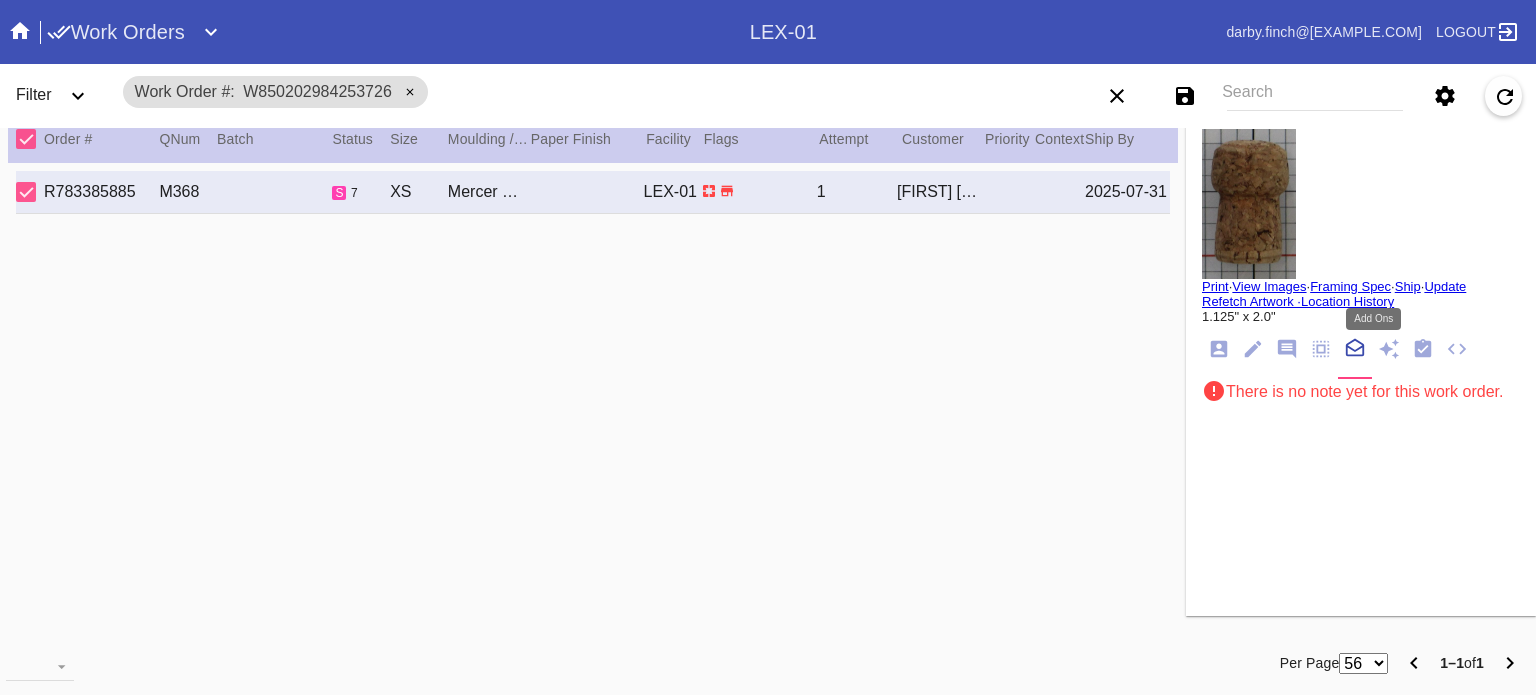 click 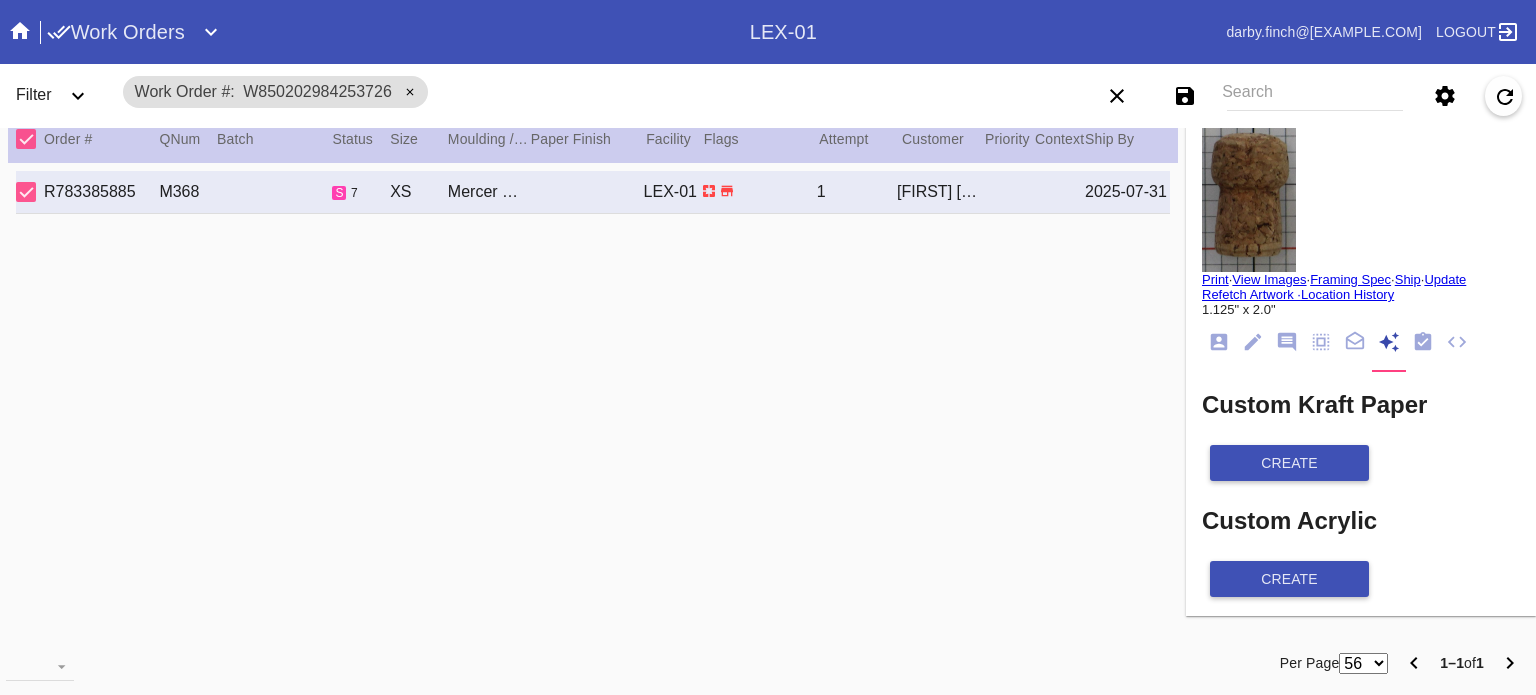 scroll, scrollTop: 0, scrollLeft: 0, axis: both 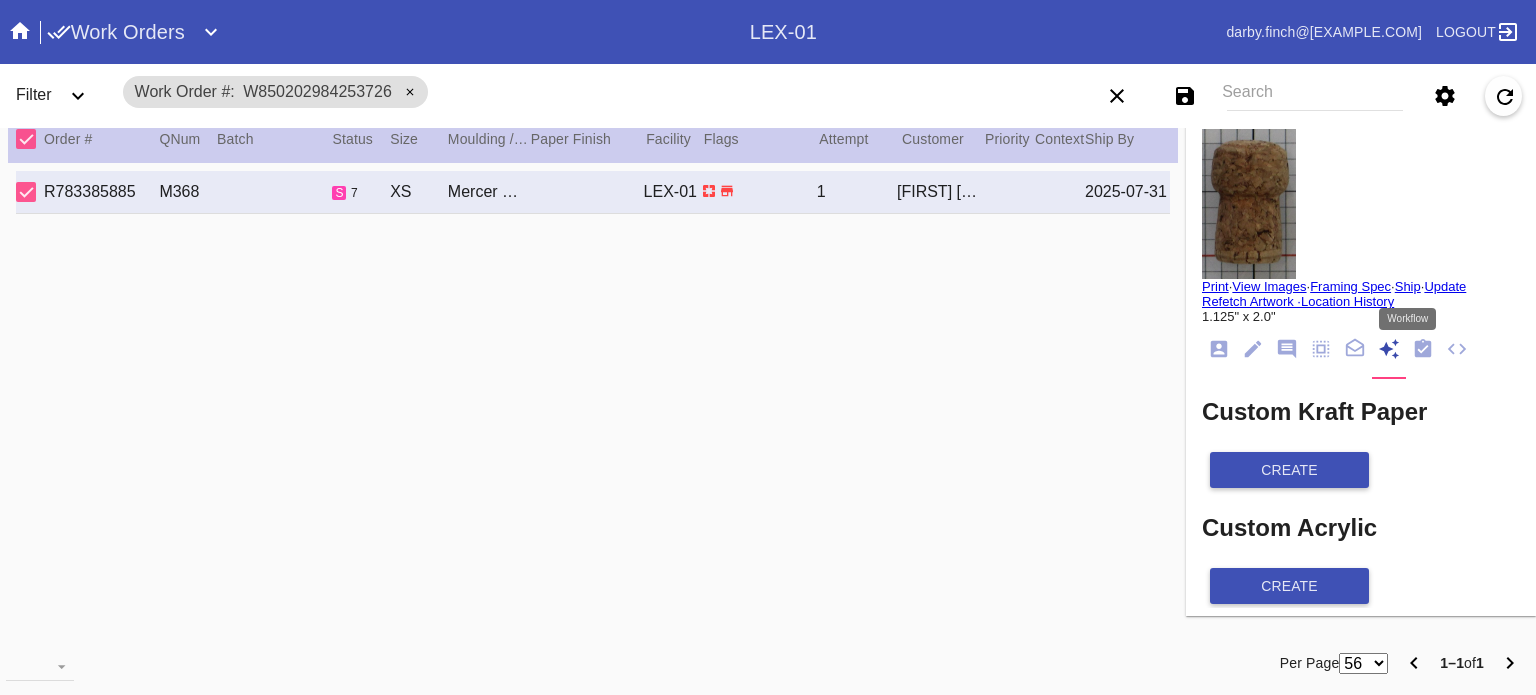click 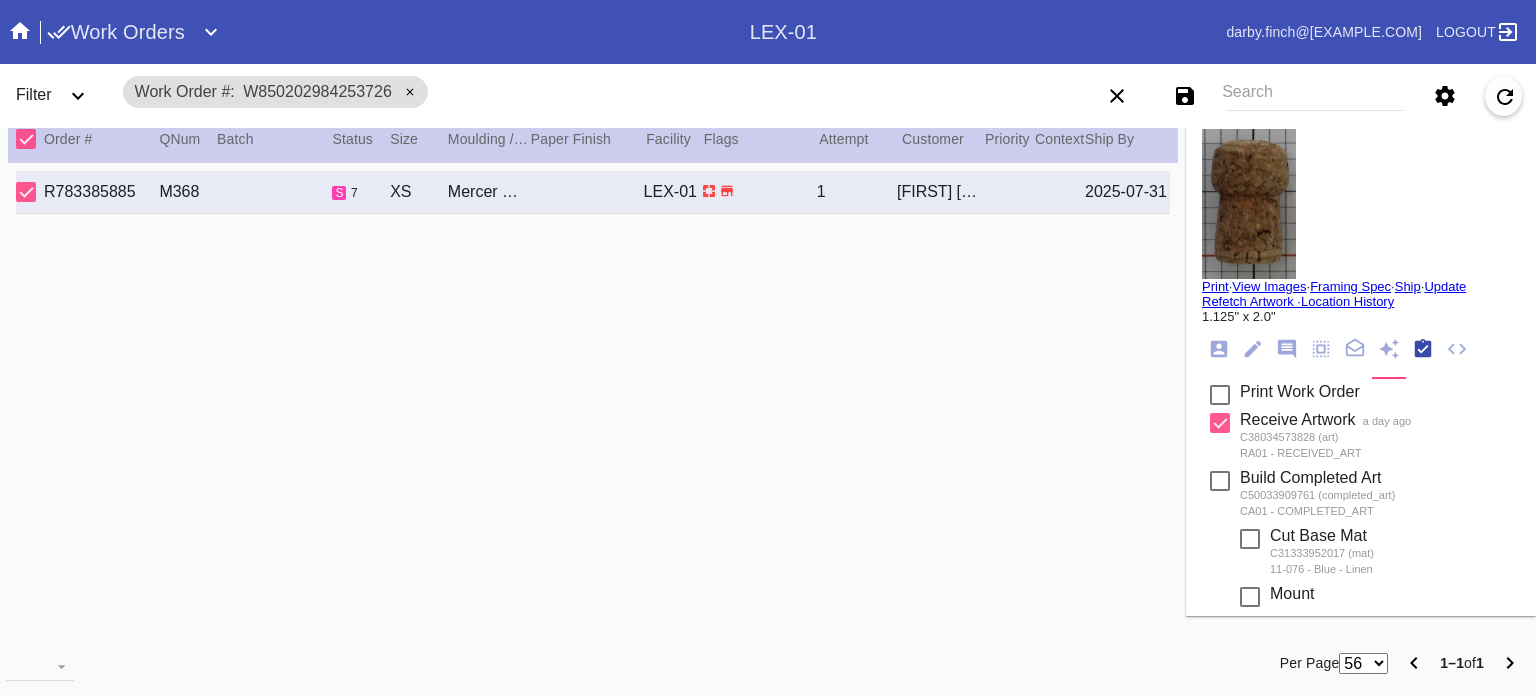 scroll, scrollTop: 321, scrollLeft: 0, axis: vertical 